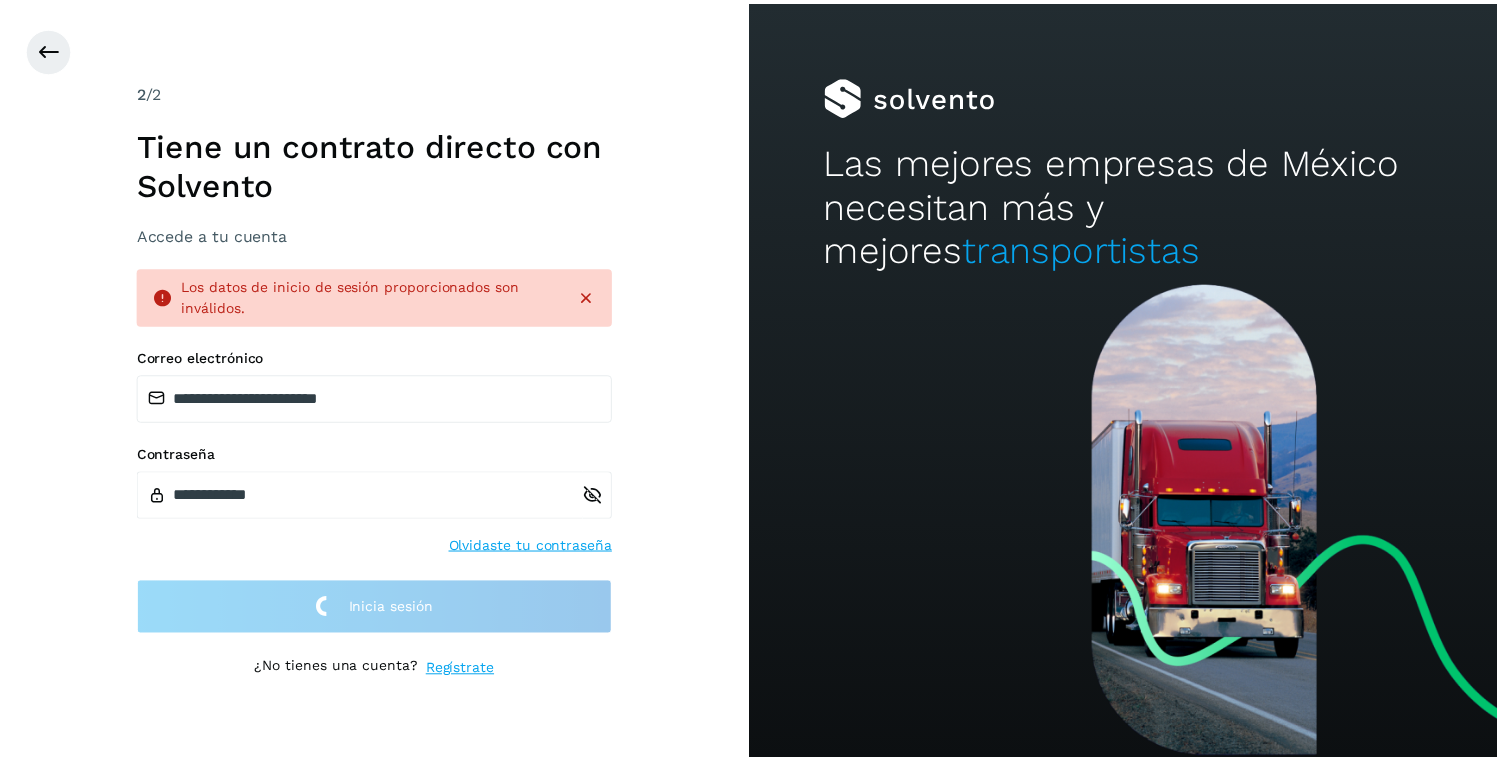 scroll, scrollTop: 0, scrollLeft: 0, axis: both 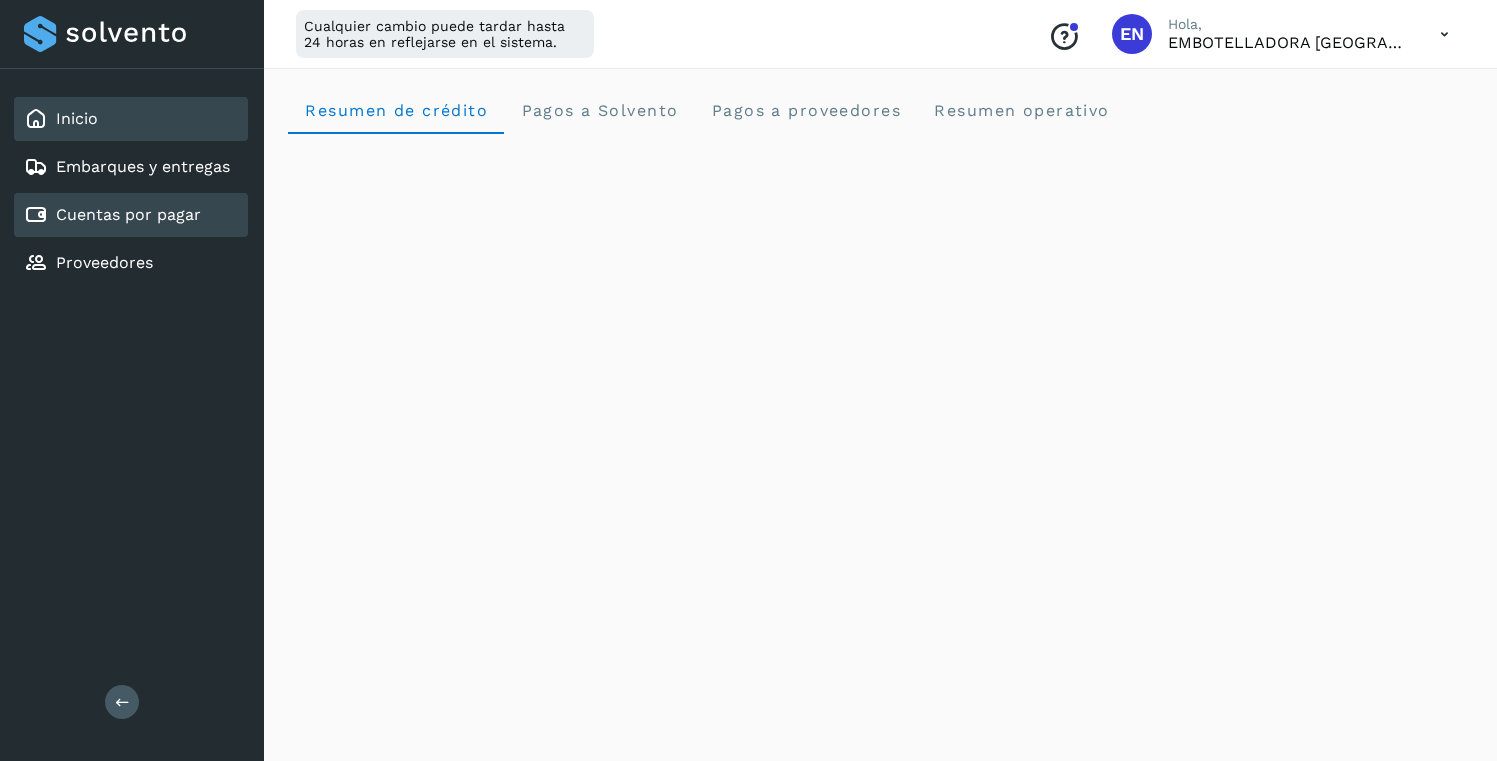 click on "Cuentas por pagar" at bounding box center [128, 214] 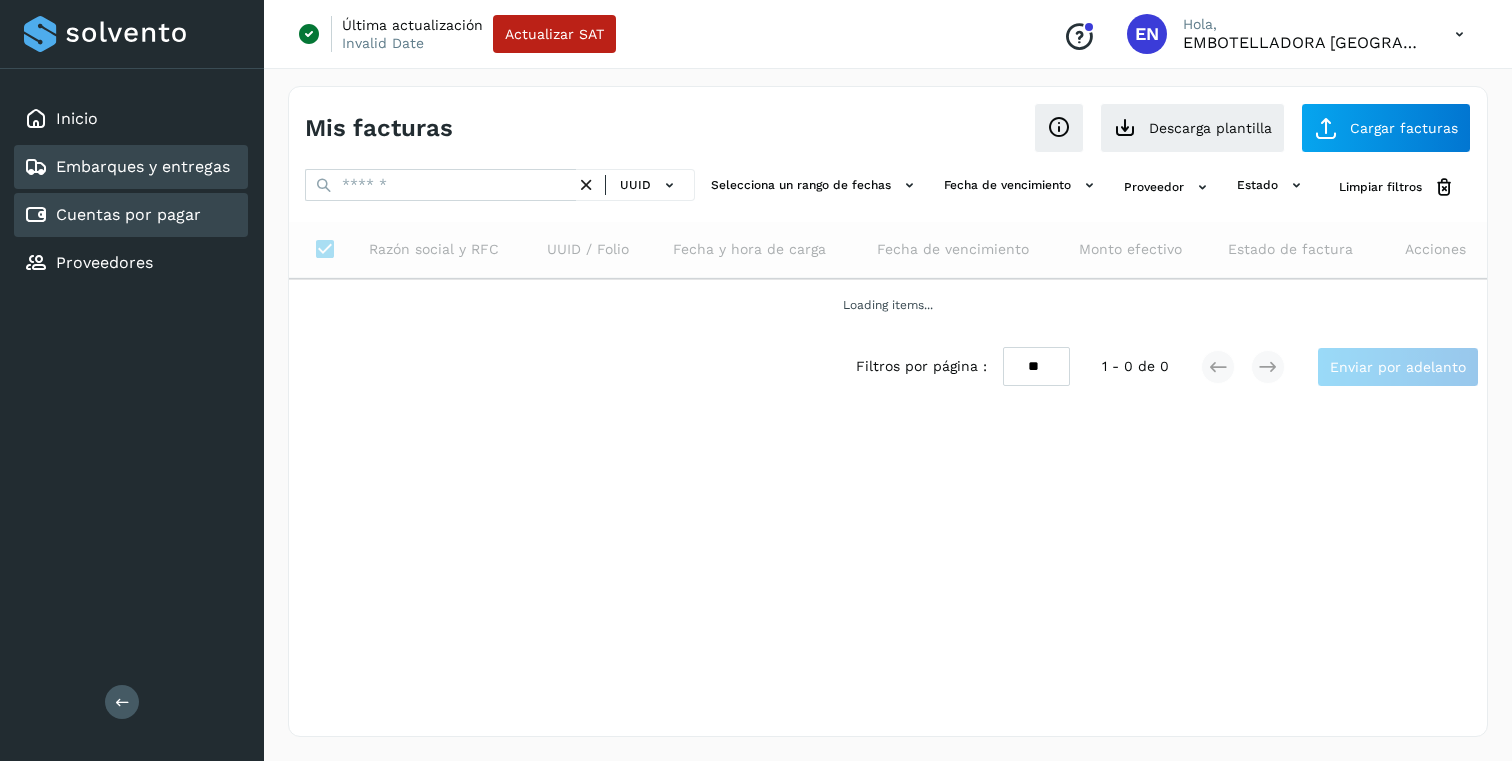 click on "Embarques y entregas" at bounding box center (127, 167) 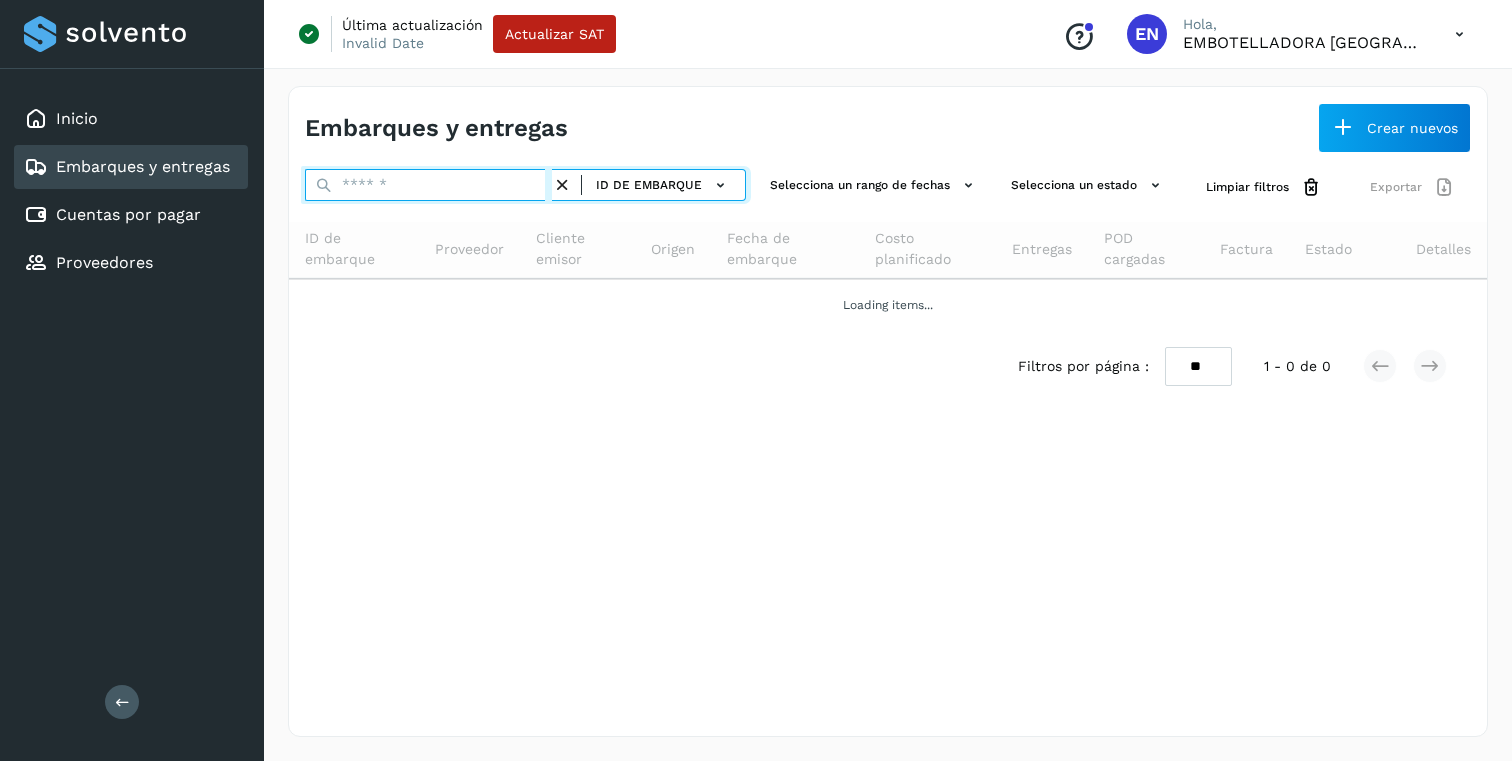 click at bounding box center (428, 185) 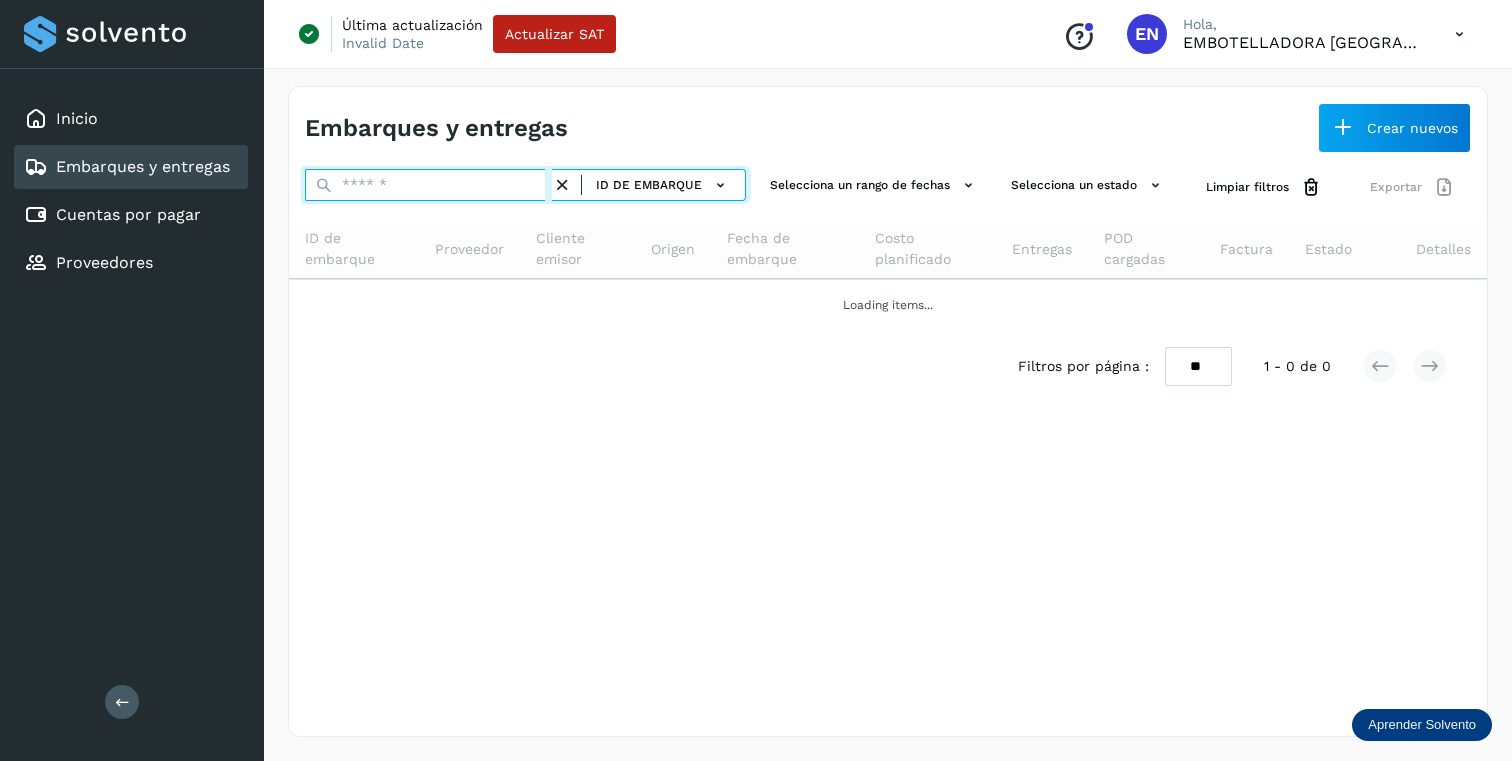 paste on "**********" 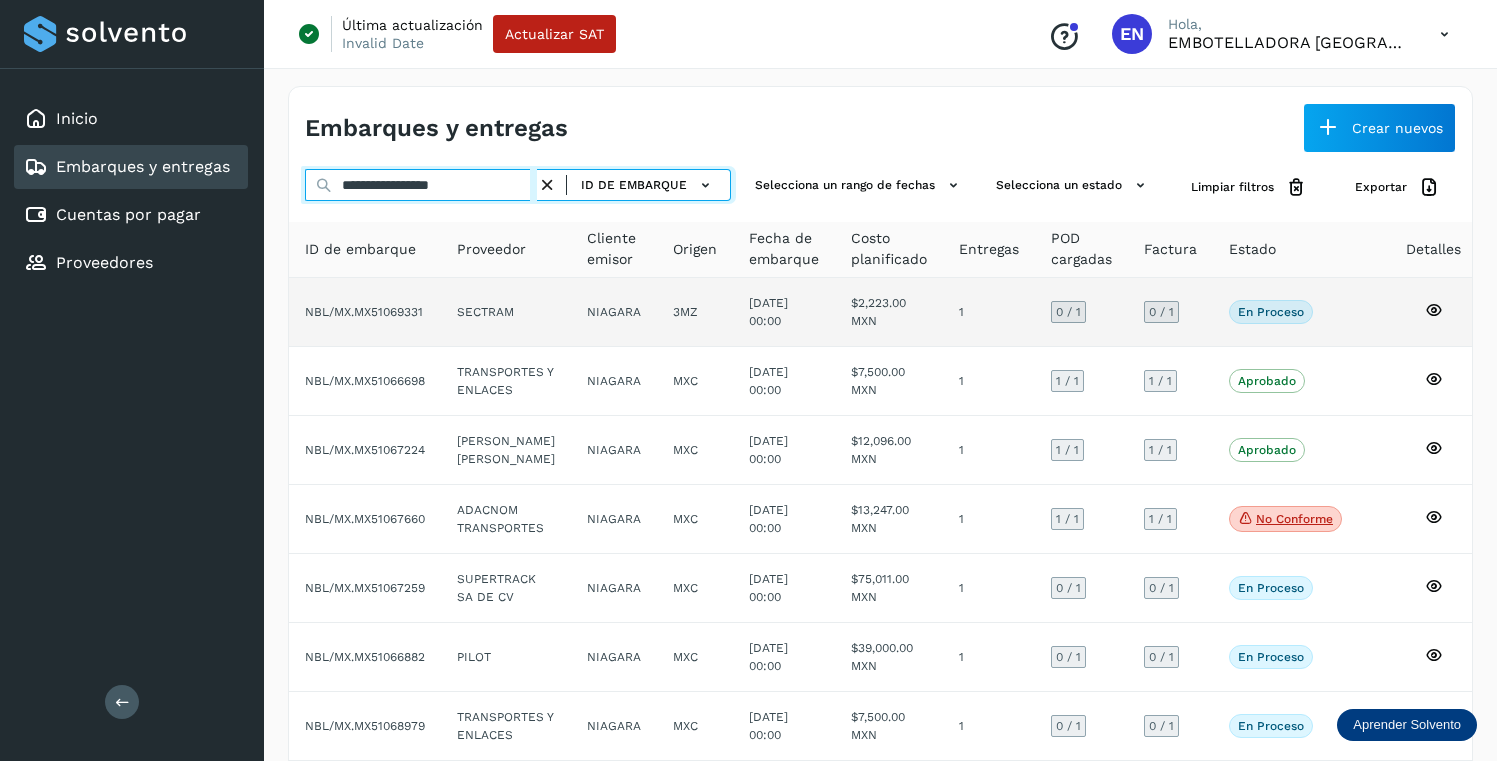 type on "**********" 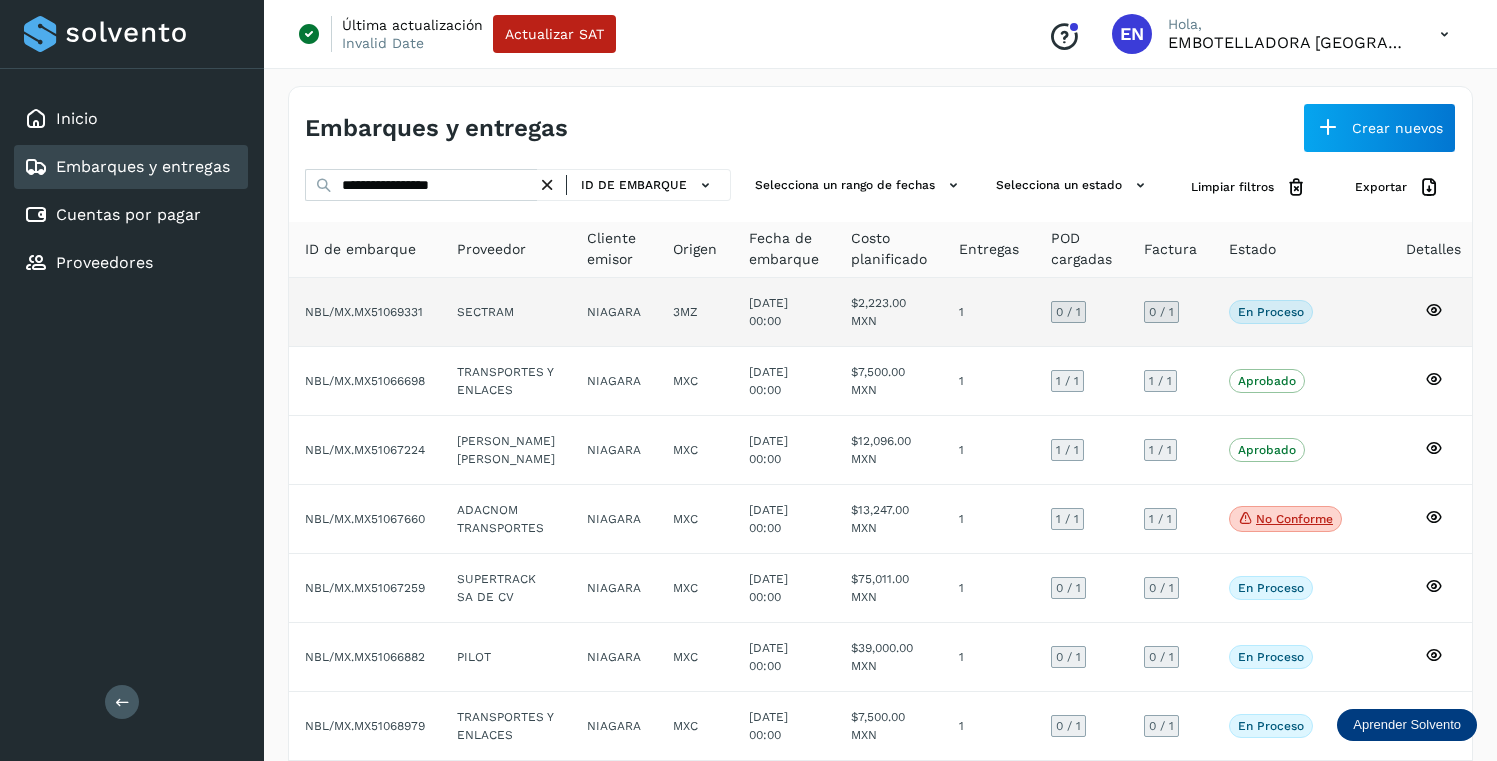 click on "SECTRAM" 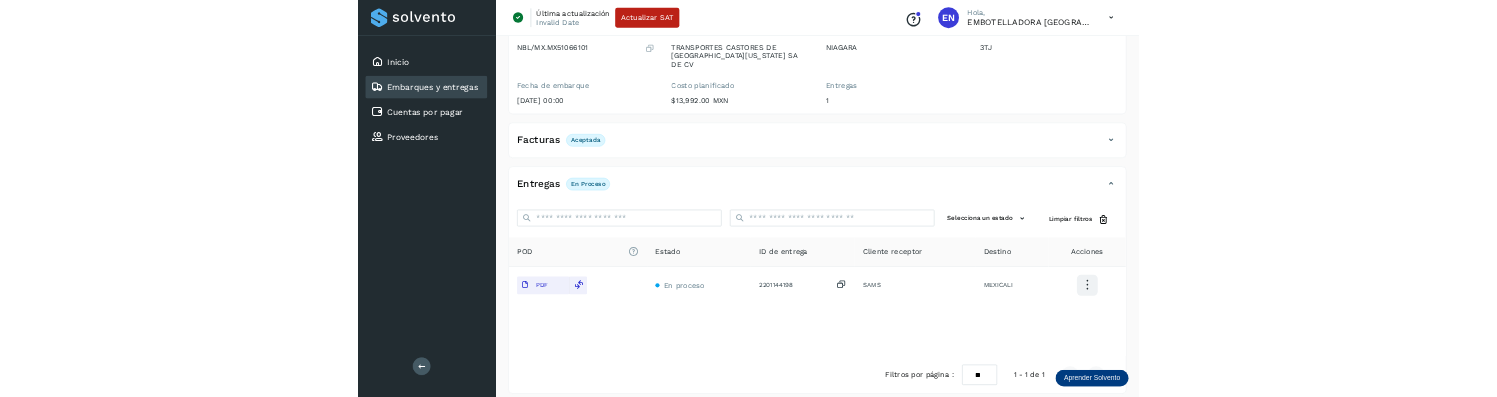scroll, scrollTop: 206, scrollLeft: 0, axis: vertical 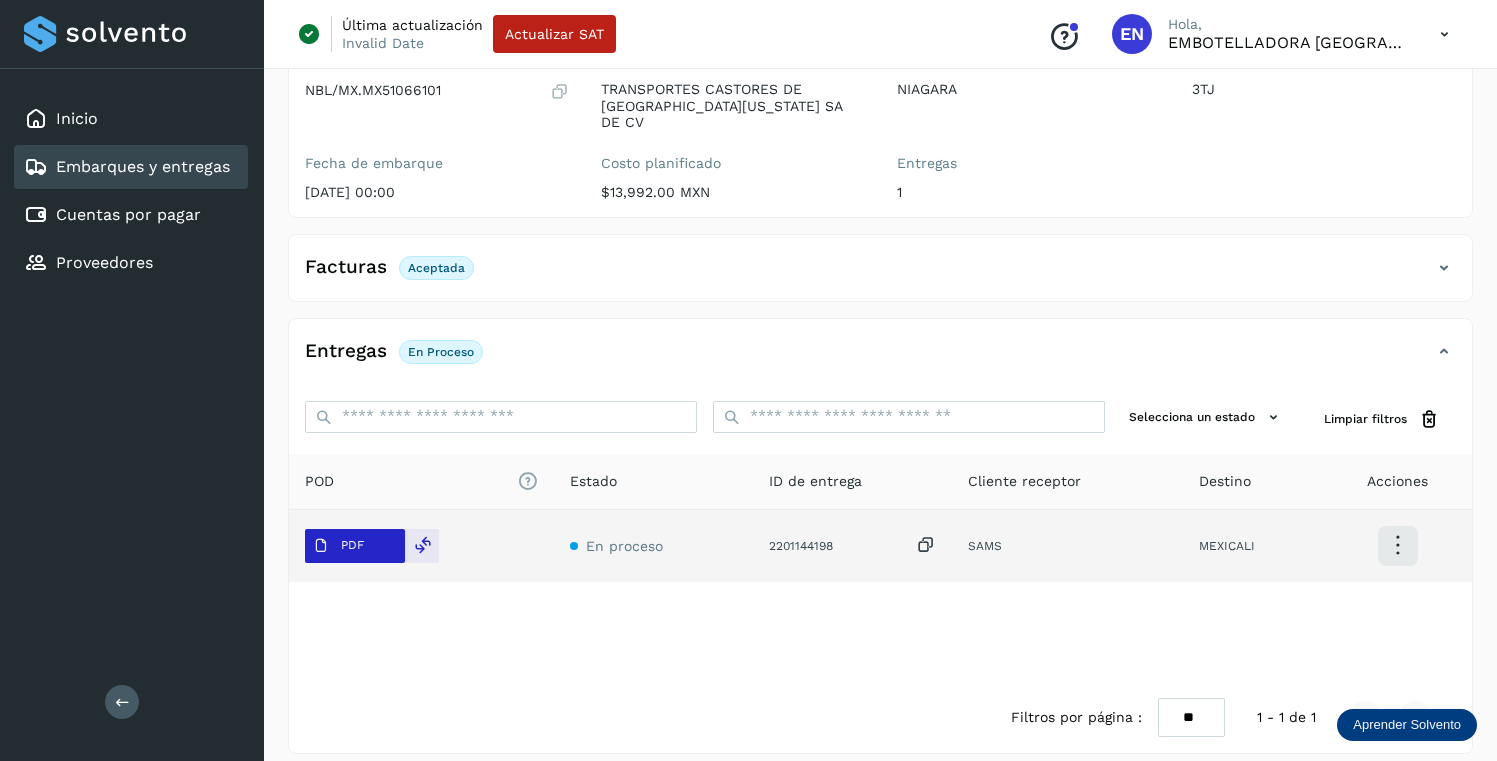 click on "PDF" at bounding box center [338, 546] 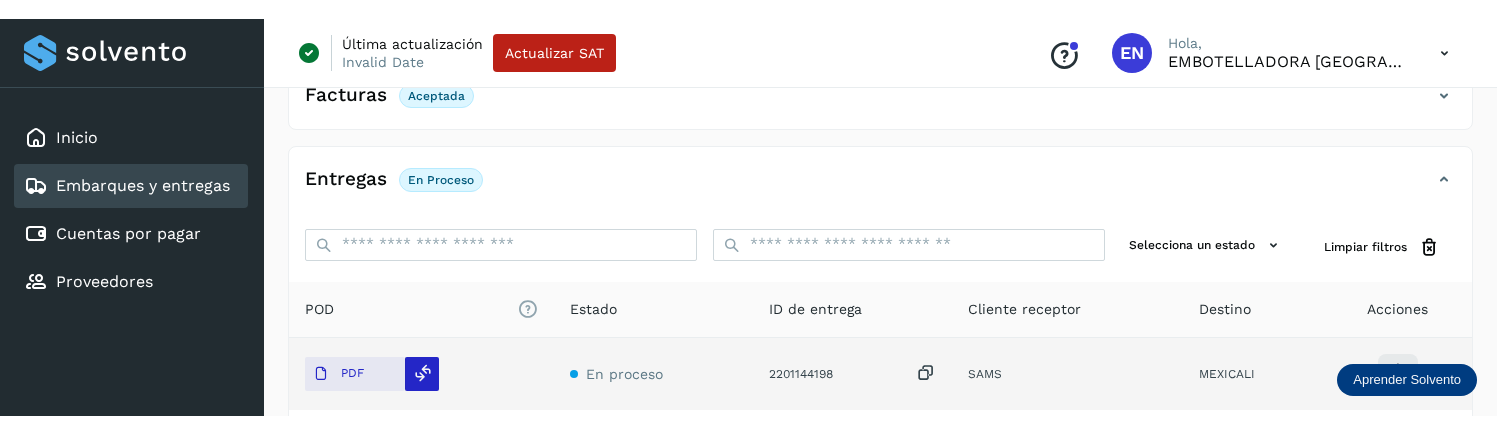 scroll, scrollTop: 480, scrollLeft: 0, axis: vertical 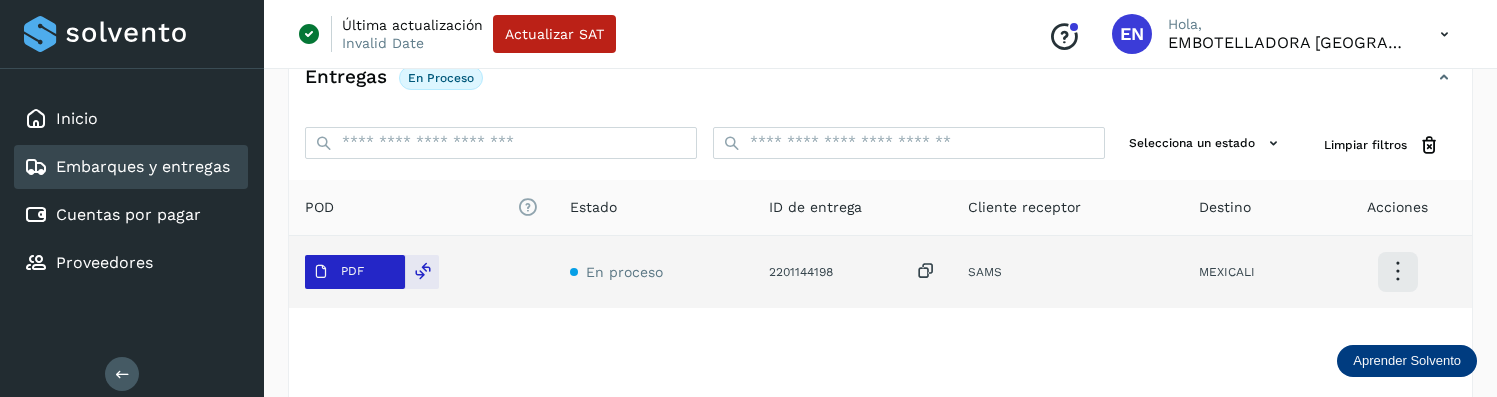 click on "PDF" at bounding box center (352, 271) 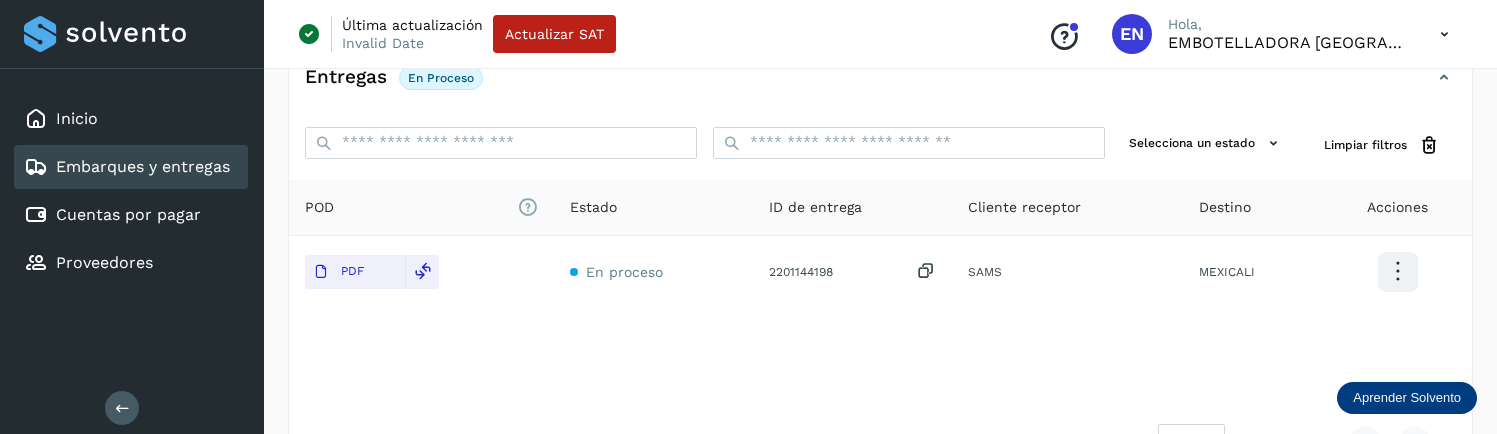 click on "Embarques y entregas" at bounding box center (143, 166) 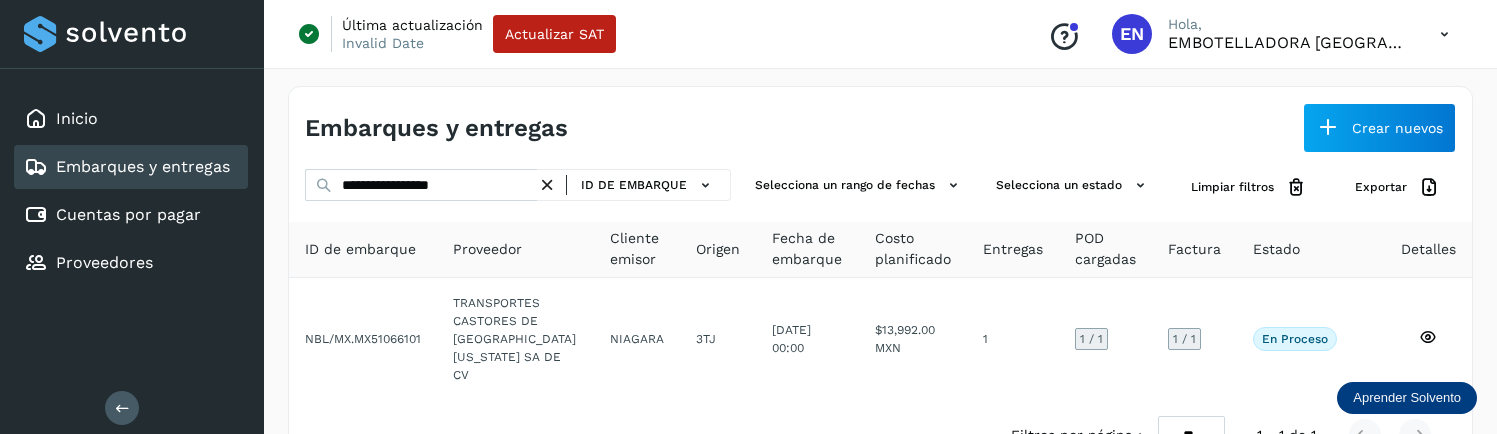 click on "ID de embarque" at bounding box center (634, 185) 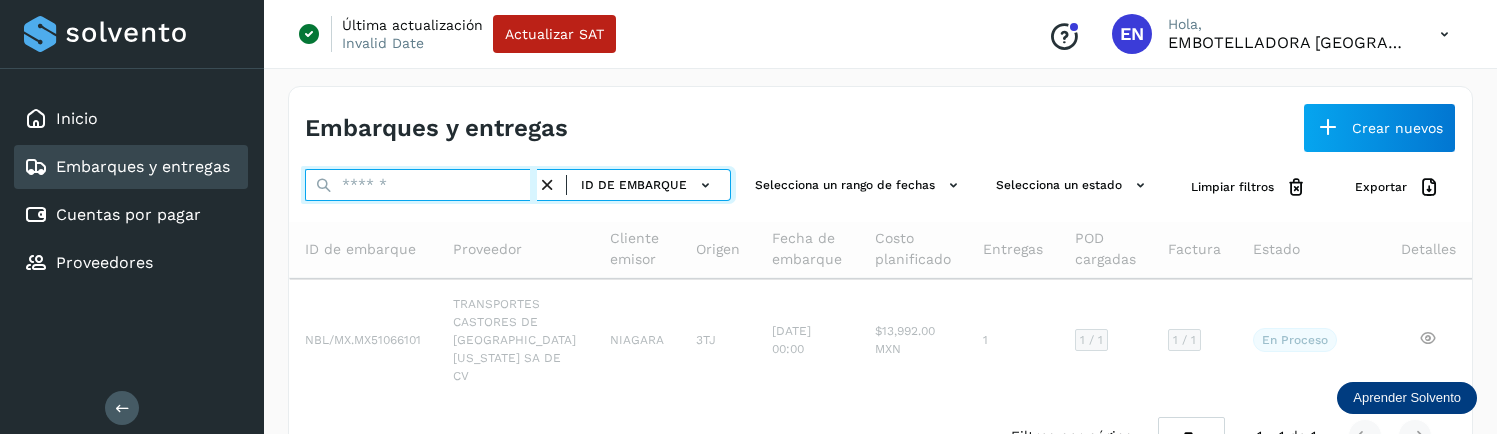 click at bounding box center [421, 185] 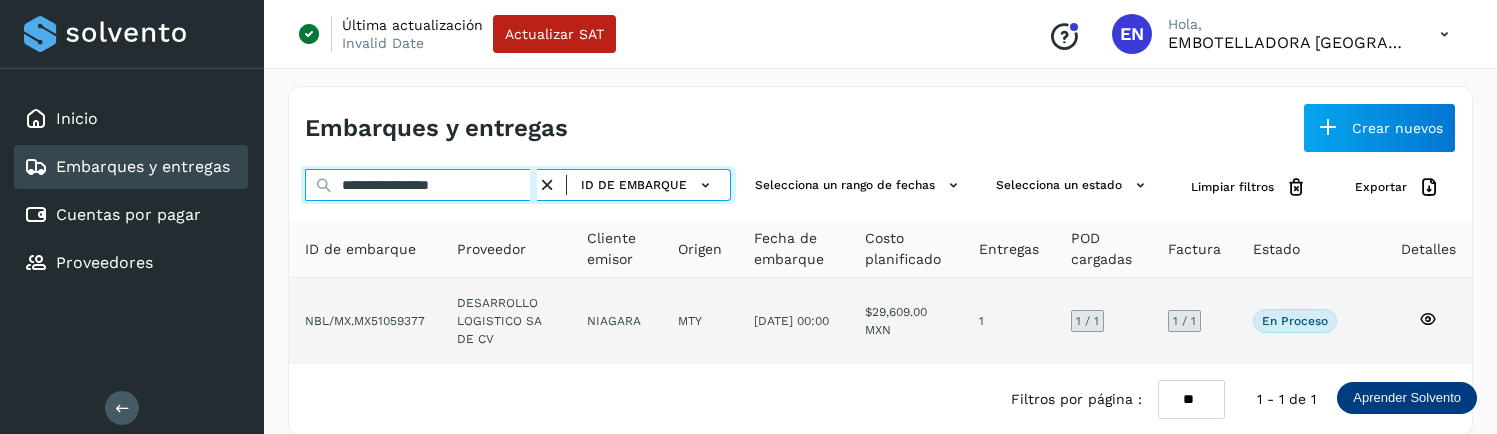 type on "**********" 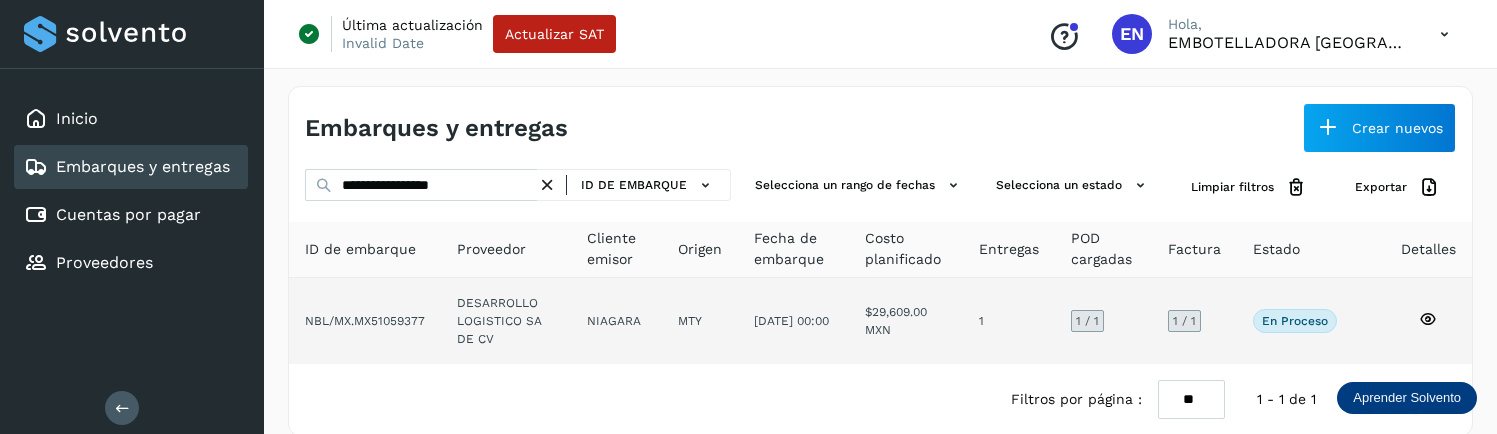 click on "MTY" 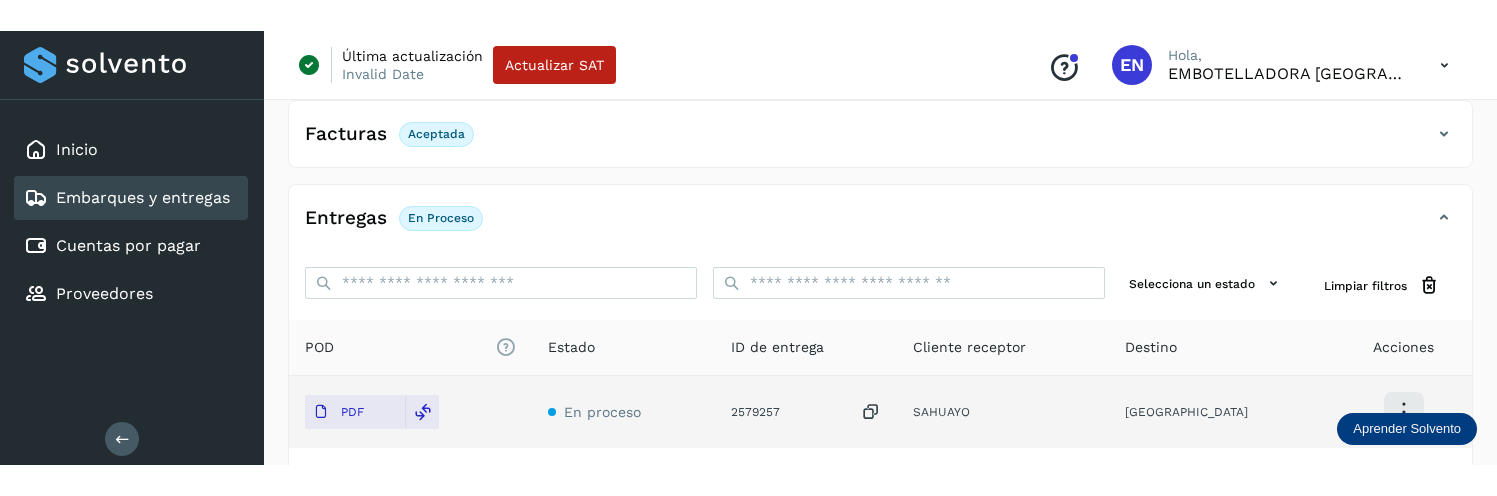 scroll, scrollTop: 339, scrollLeft: 0, axis: vertical 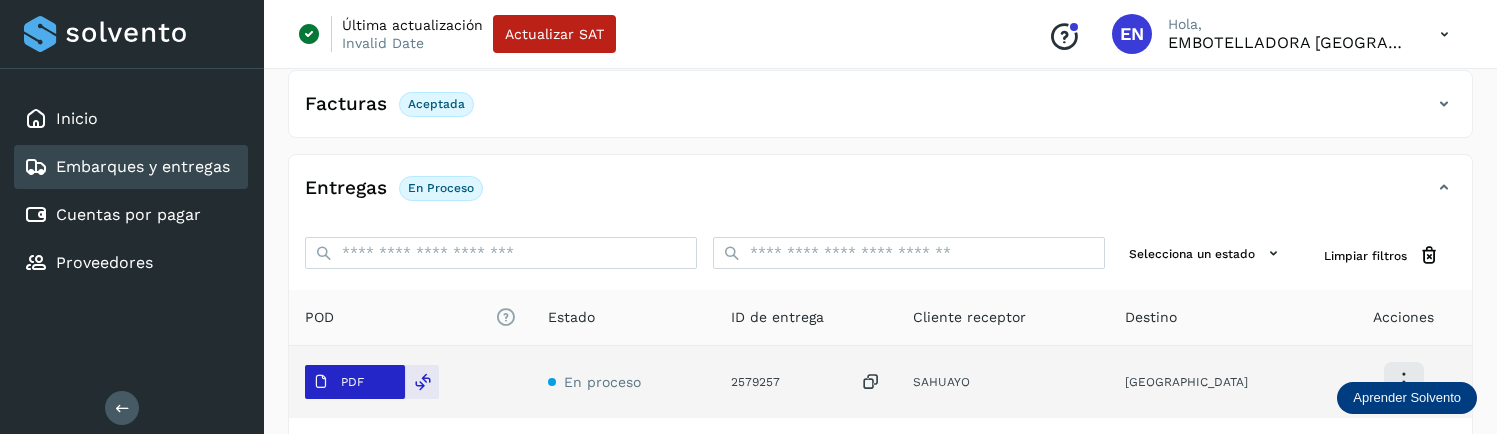 click on "PDF" at bounding box center (338, 382) 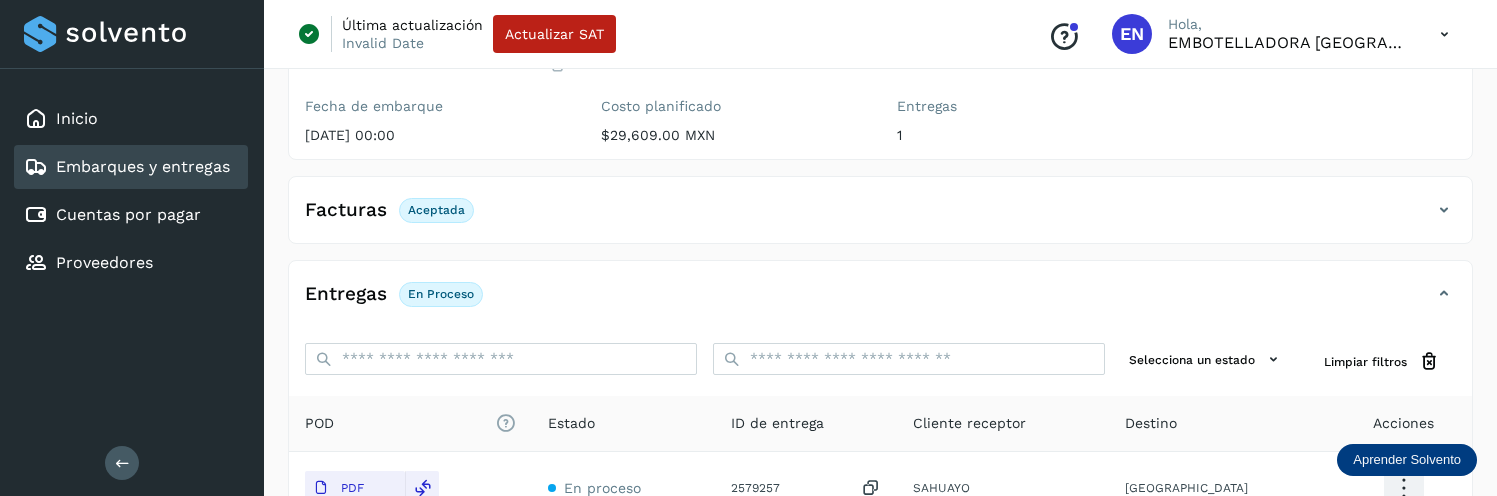 scroll, scrollTop: 0, scrollLeft: 0, axis: both 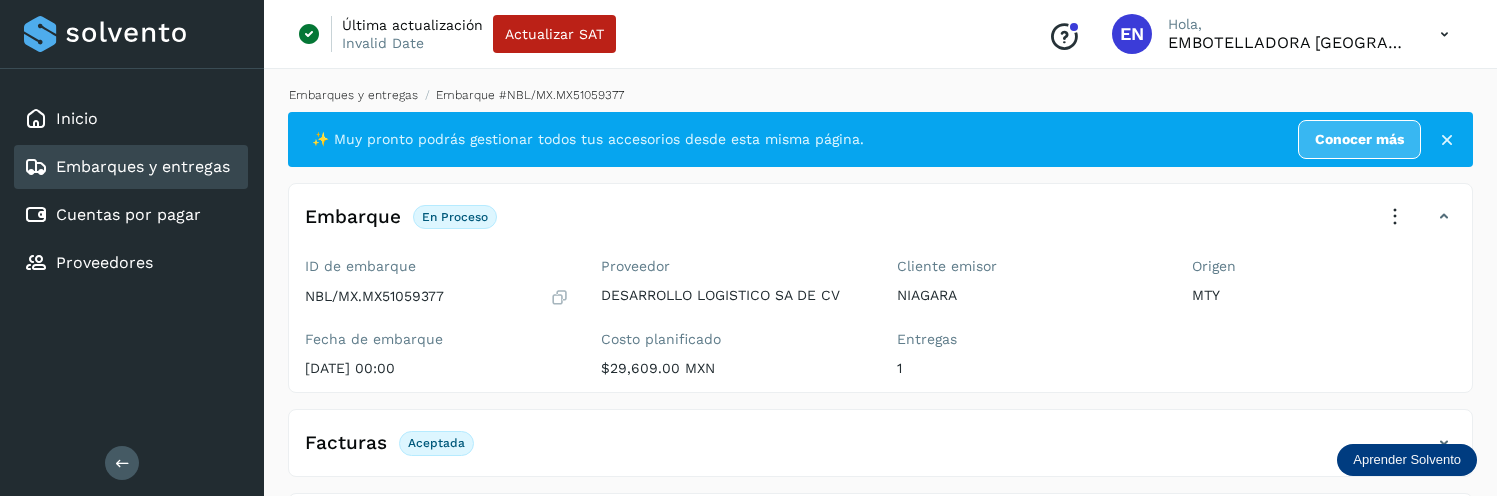 click on "Embarques y entregas" at bounding box center (353, 95) 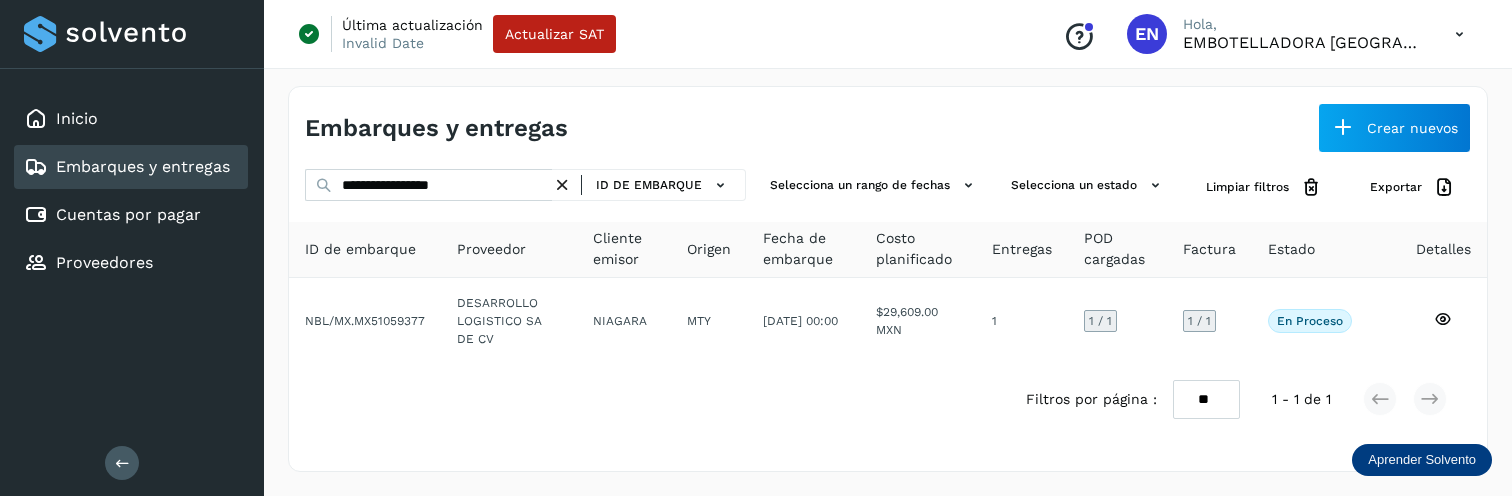 click at bounding box center [562, 185] 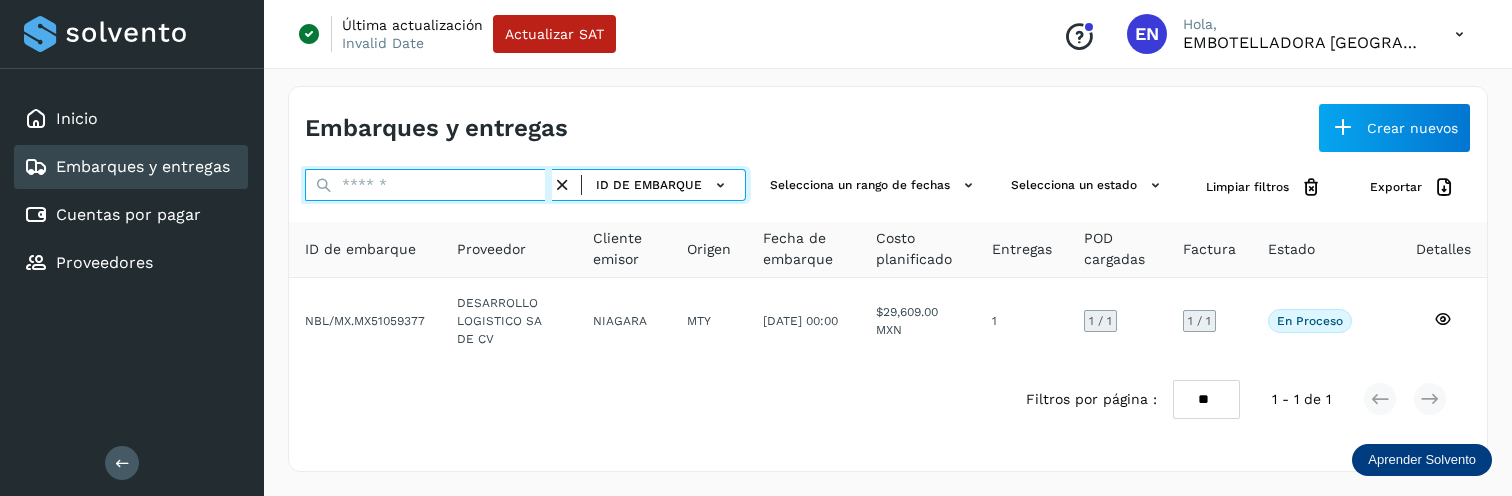 click at bounding box center (428, 185) 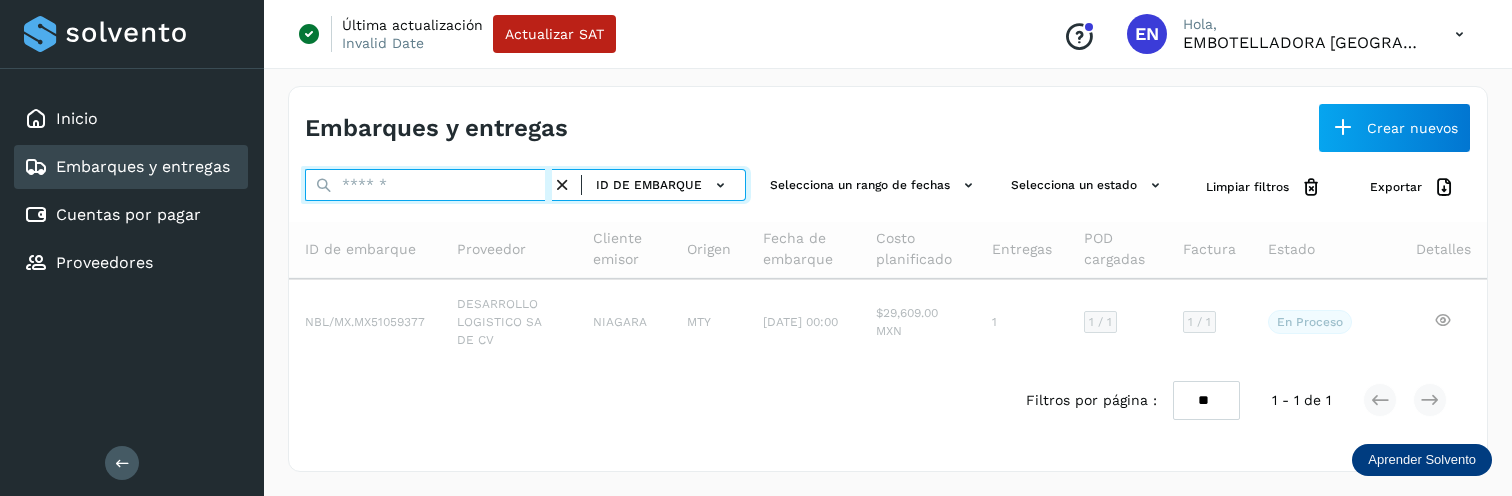 paste on "**********" 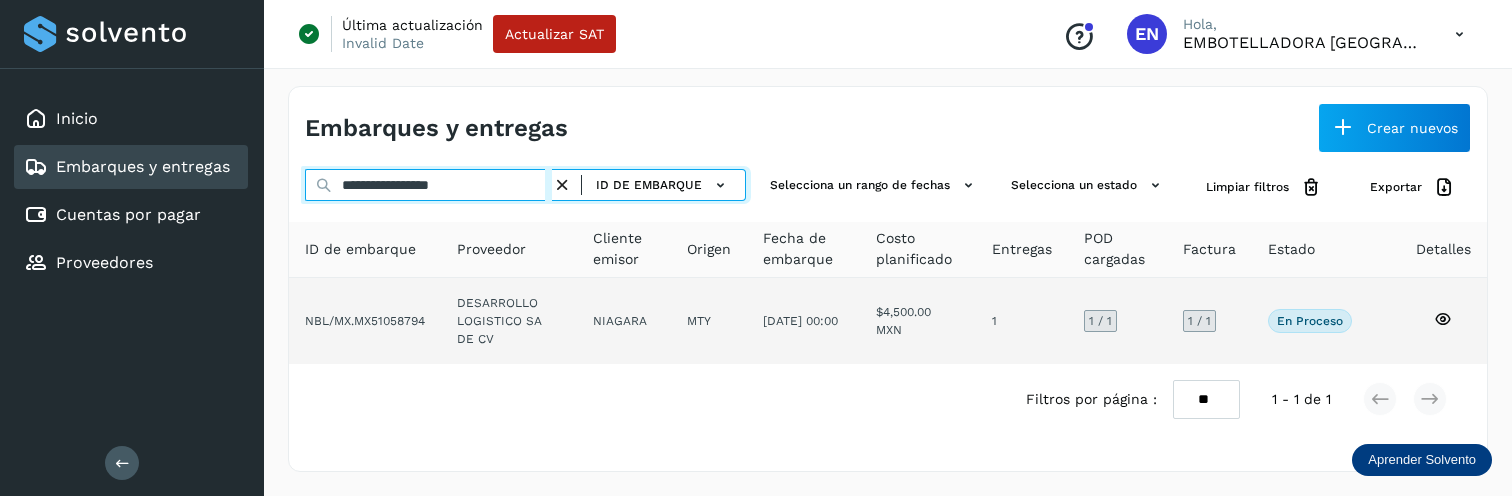 type on "**********" 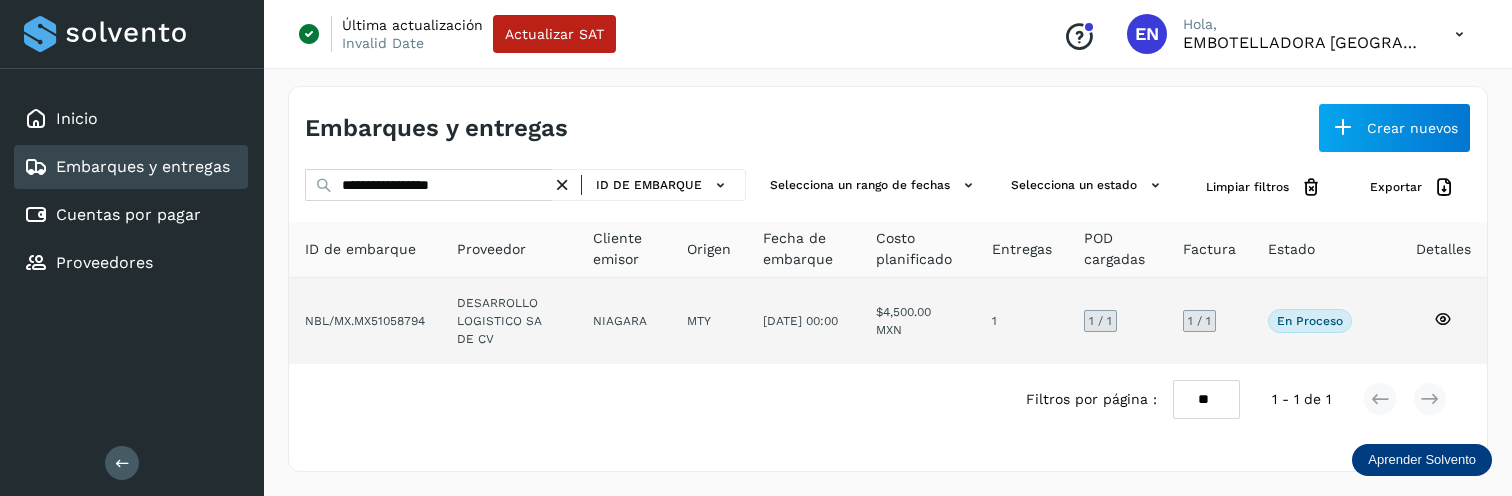 click on "DESARROLLO LOGISTICO SA DE CV" 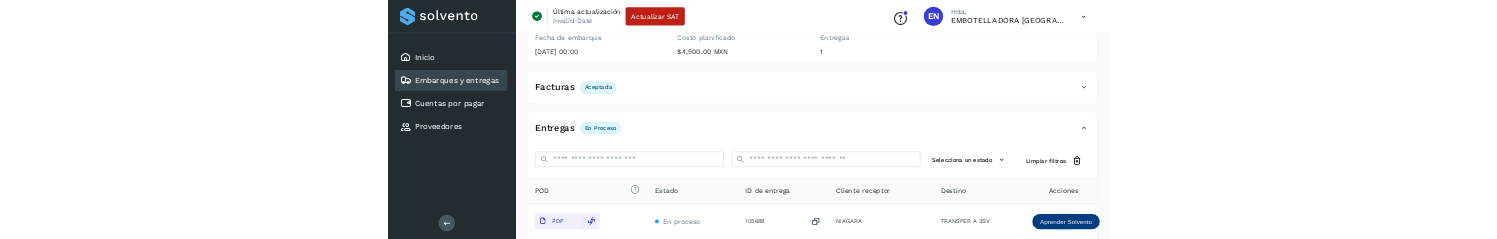 scroll, scrollTop: 457, scrollLeft: 0, axis: vertical 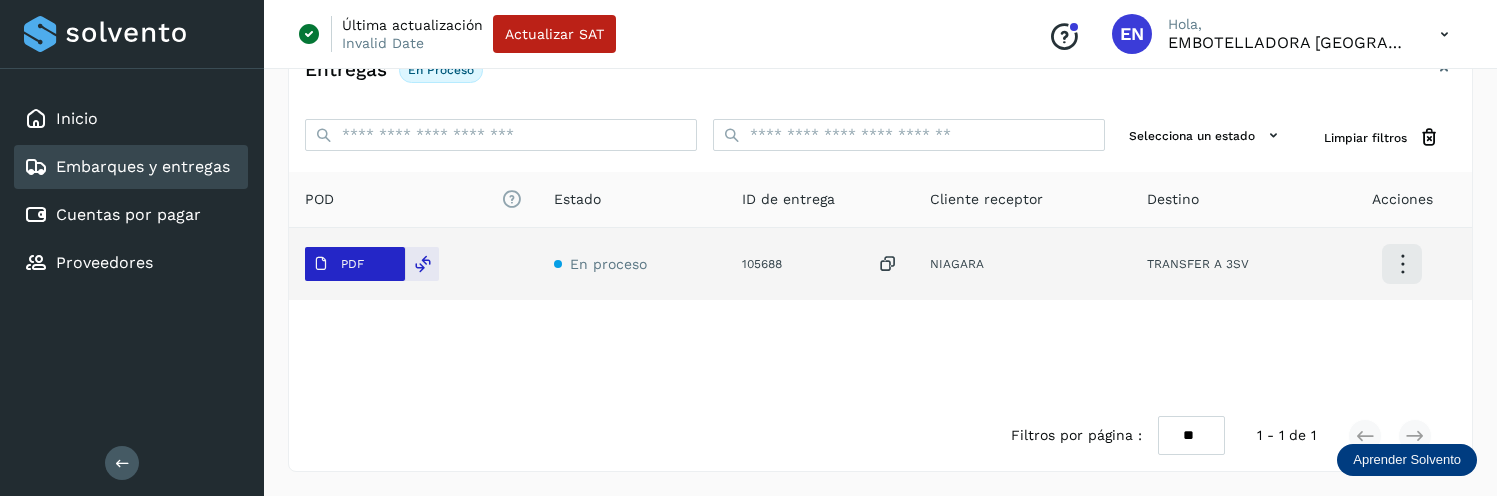 click on "PDF" at bounding box center (338, 264) 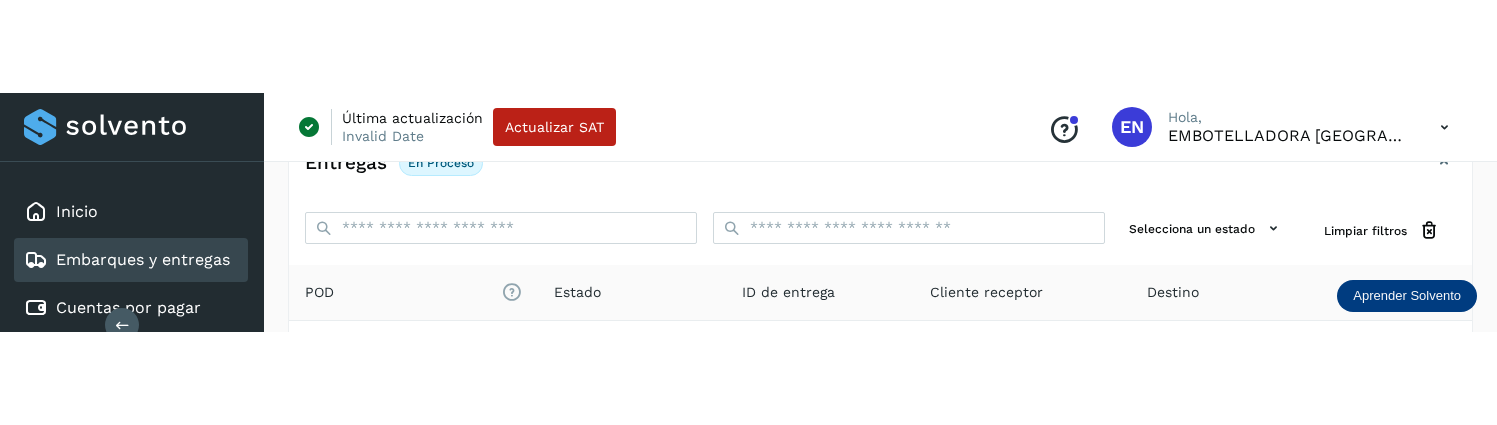 scroll, scrollTop: 0, scrollLeft: 0, axis: both 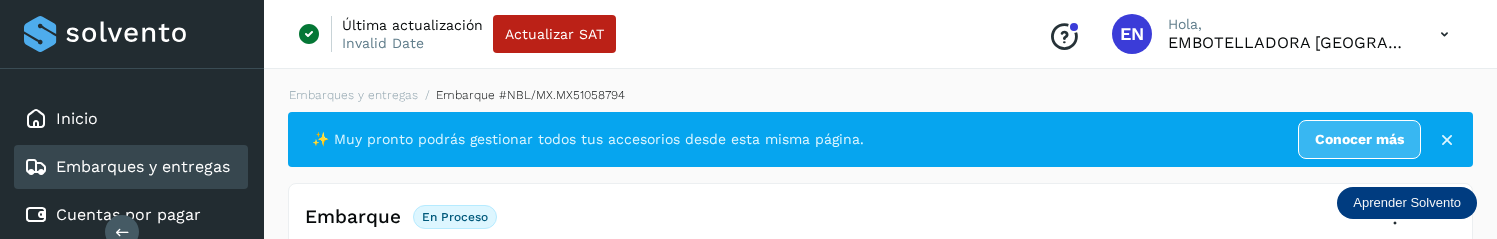 click on "Embarques y entregas" 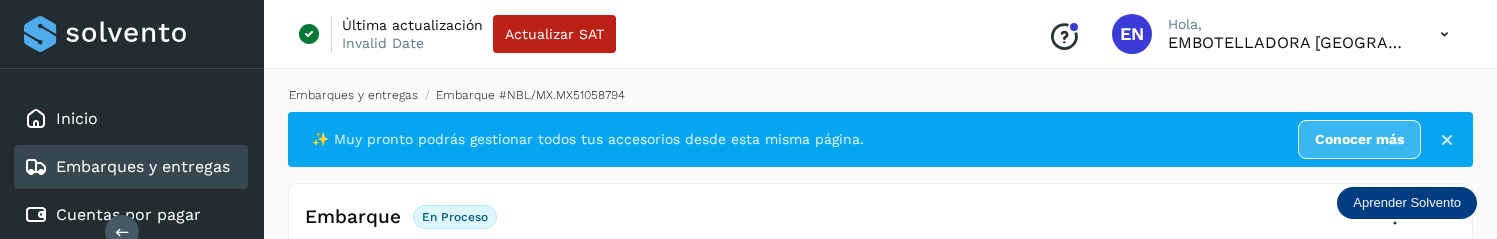 click on "Embarques y entregas" at bounding box center [353, 95] 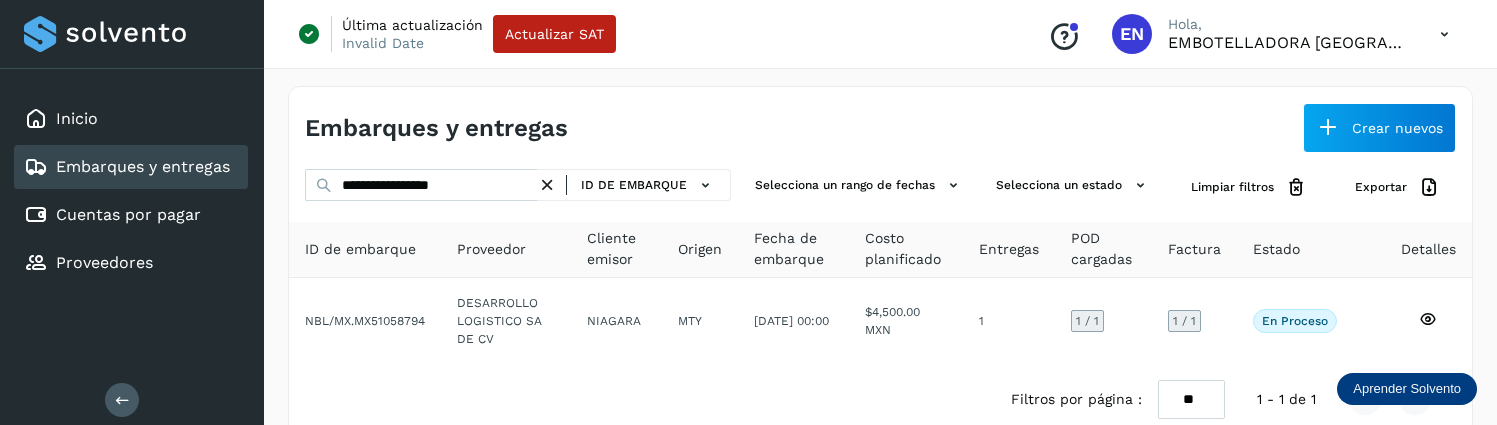 click at bounding box center [547, 185] 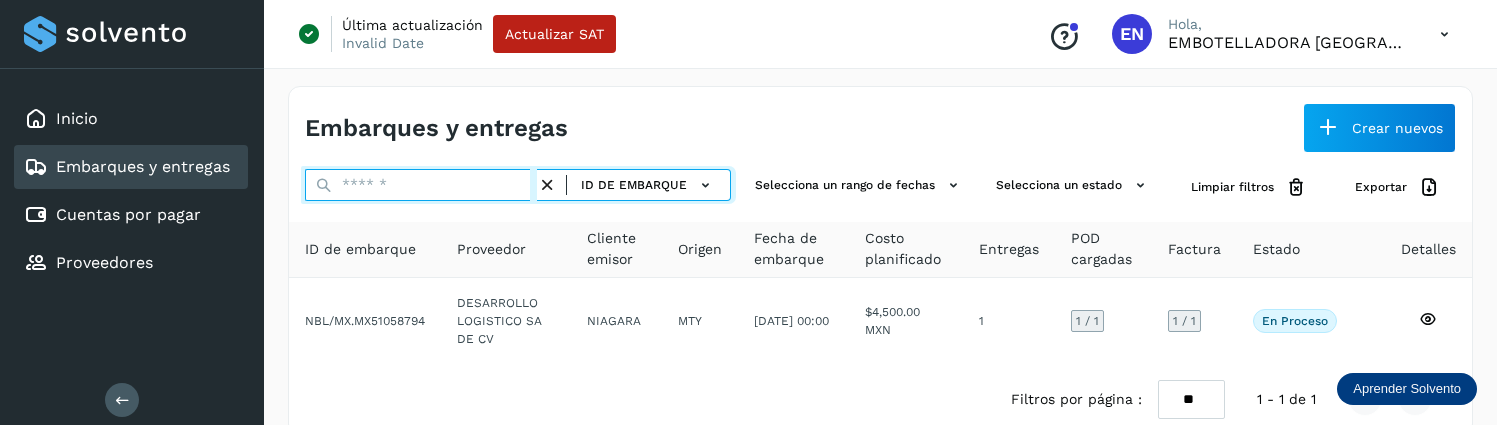 click at bounding box center [421, 185] 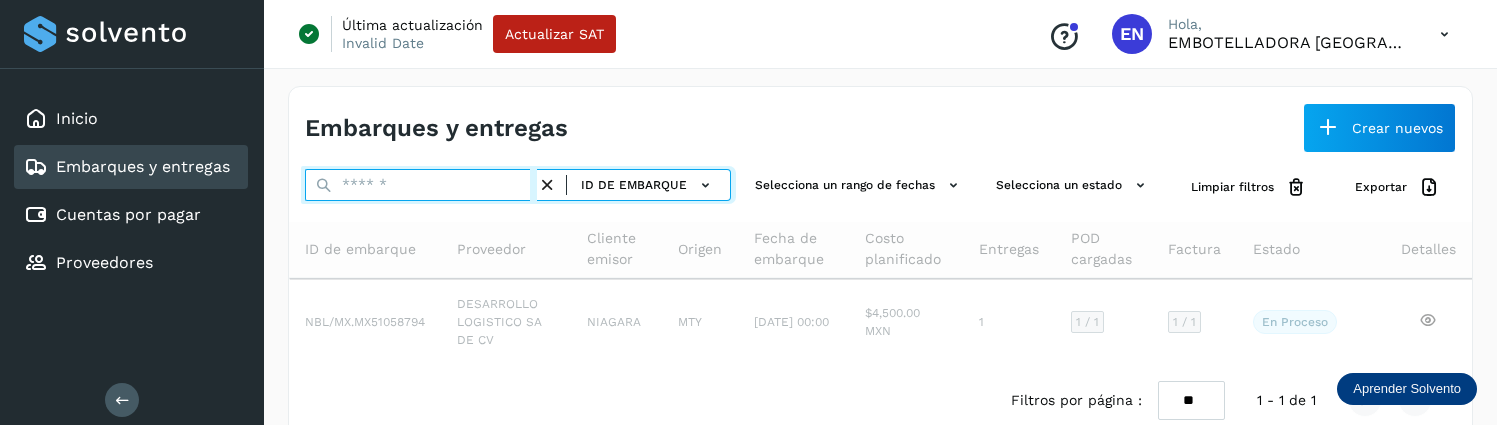 paste on "**********" 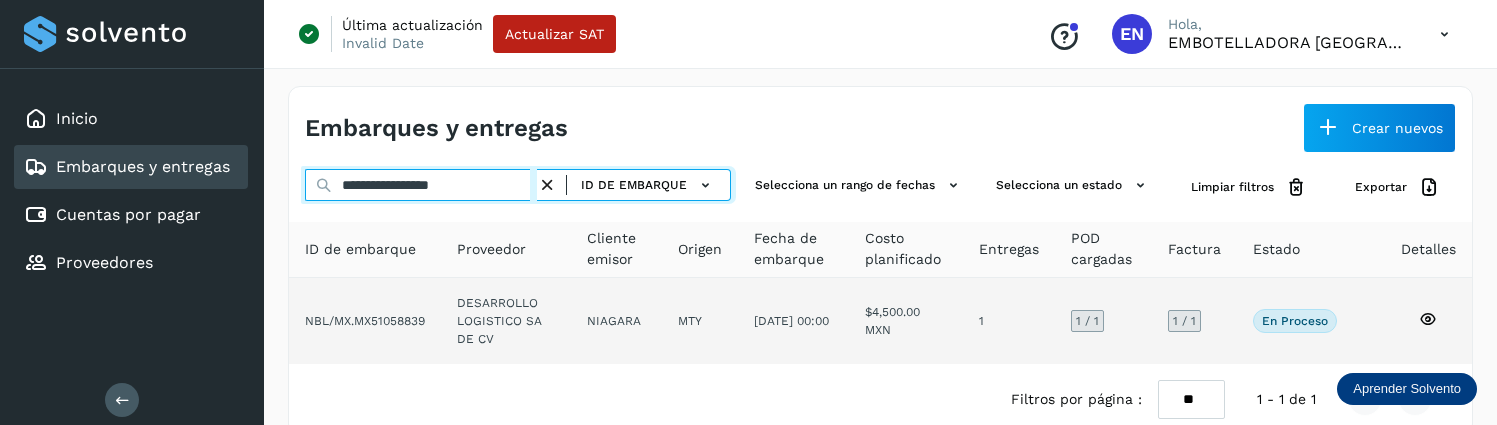 type on "**********" 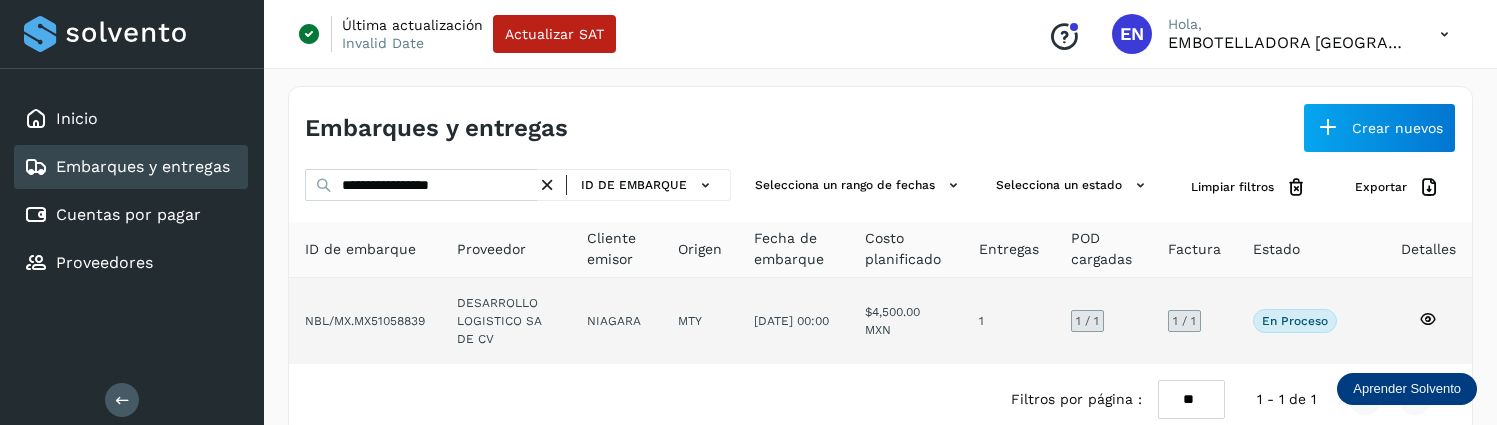 click on "NBL/MX.MX51058839" 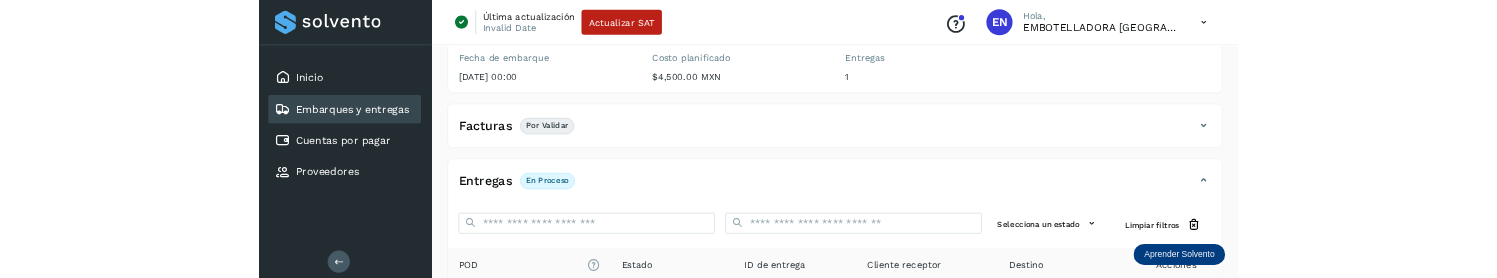 scroll, scrollTop: 528, scrollLeft: 0, axis: vertical 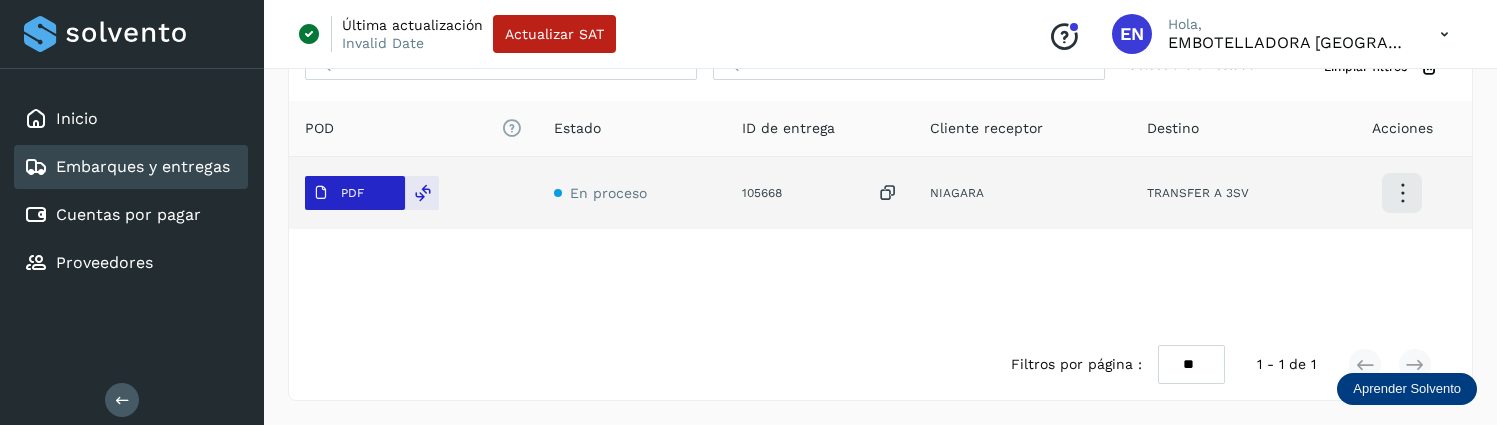 click on "PDF" at bounding box center [352, 193] 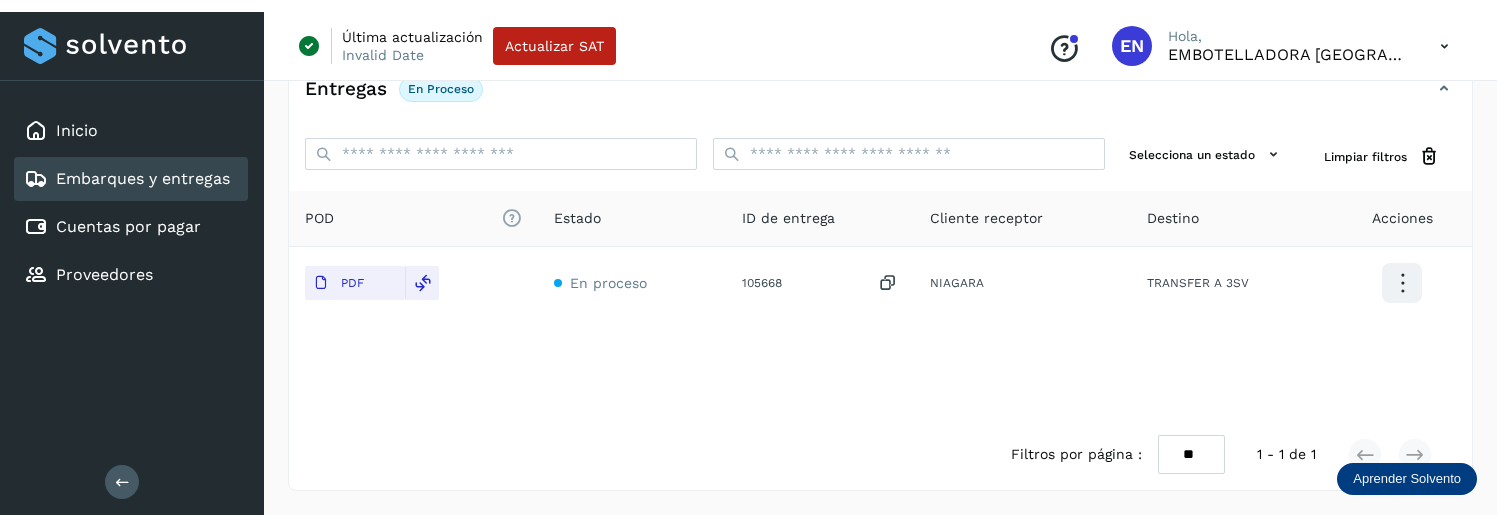 scroll, scrollTop: 427, scrollLeft: 0, axis: vertical 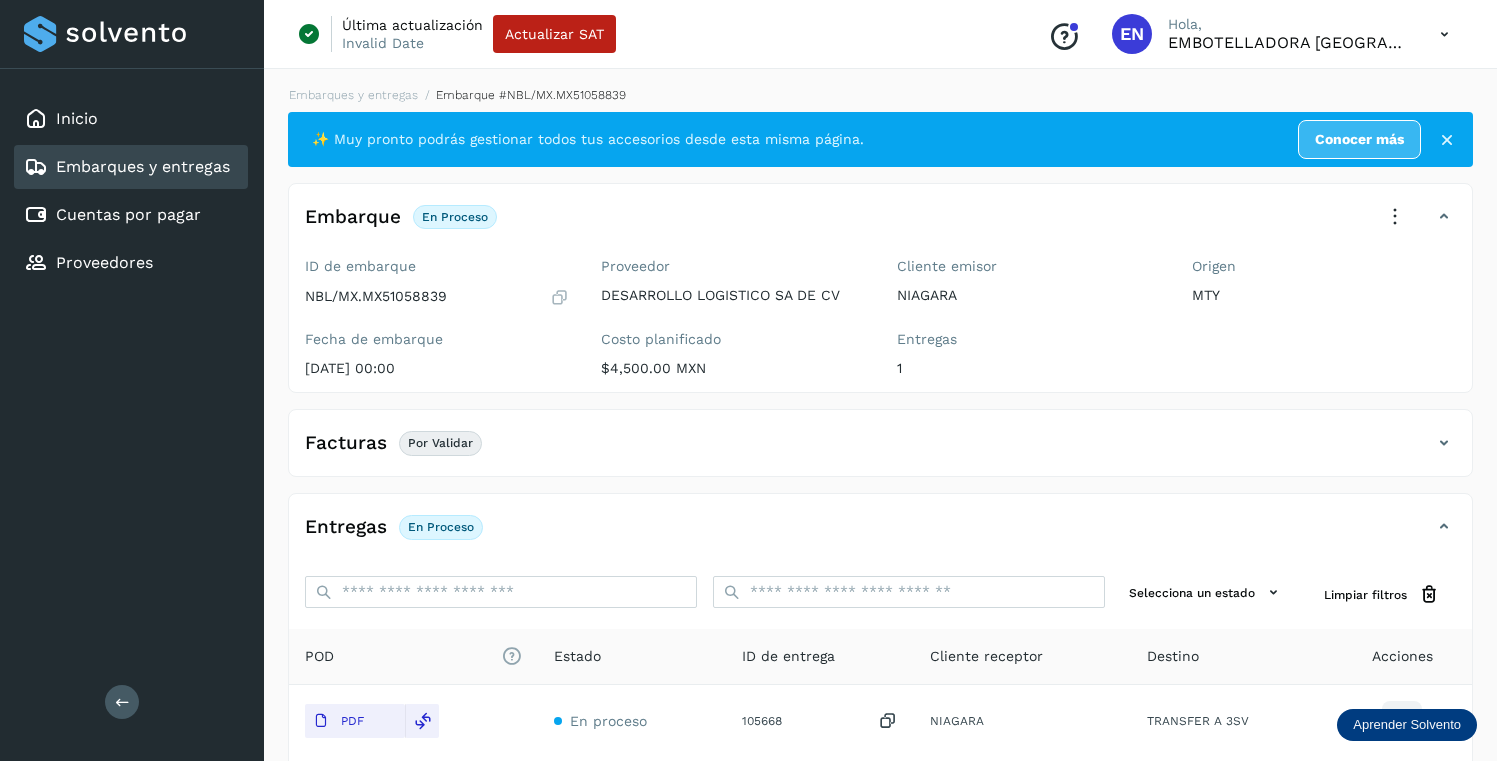 click on "Embarques y entregas" at bounding box center [143, 166] 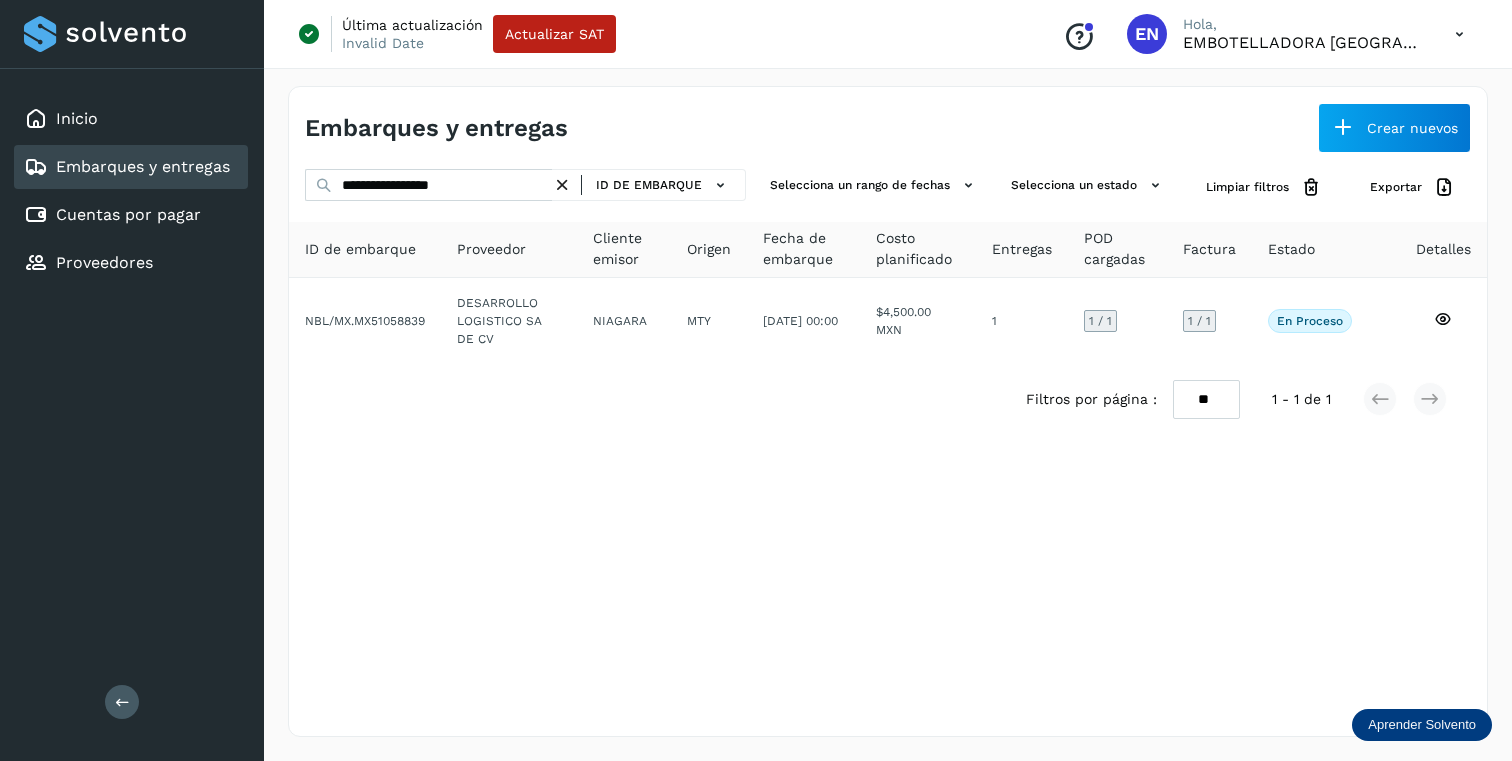 click at bounding box center [562, 185] 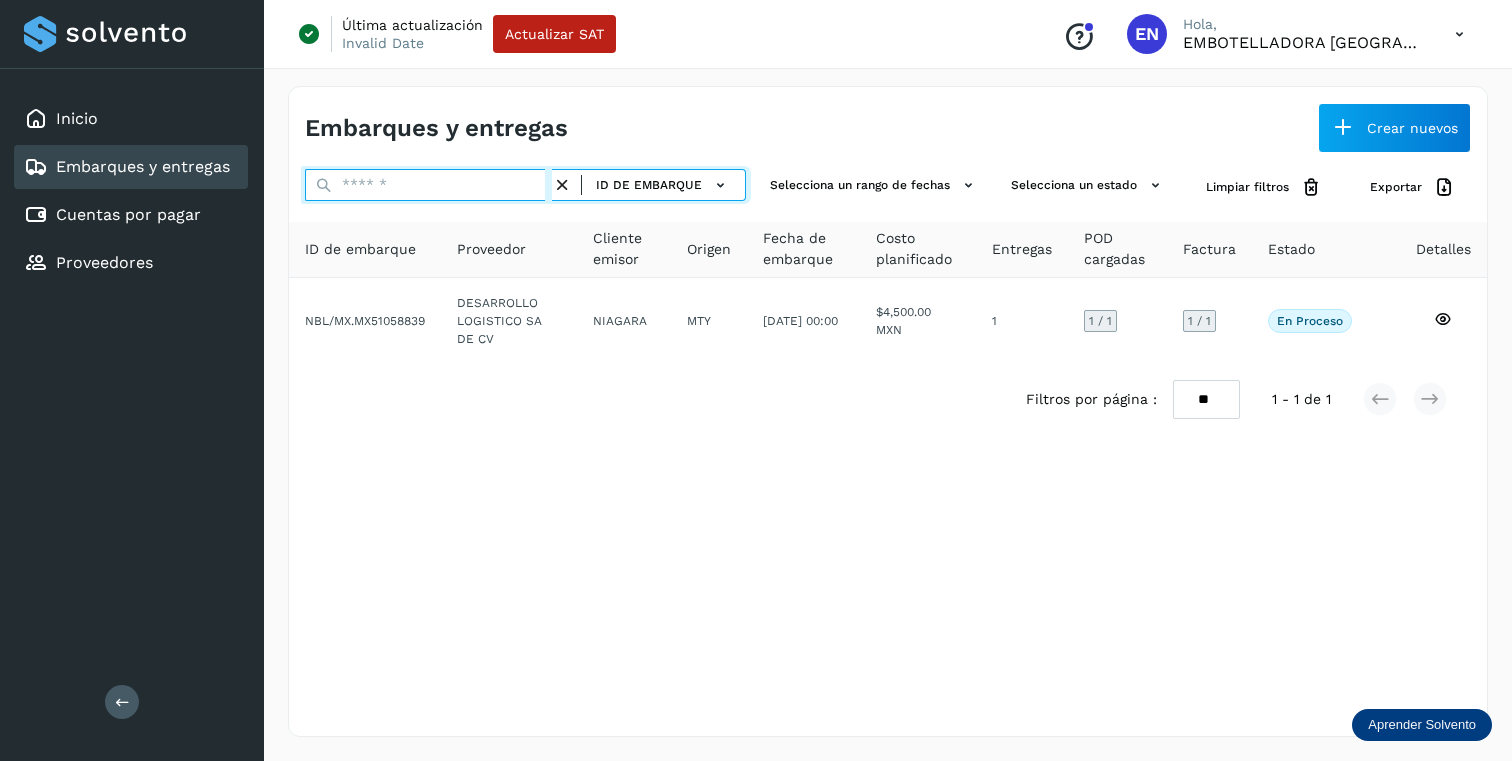 click at bounding box center (428, 185) 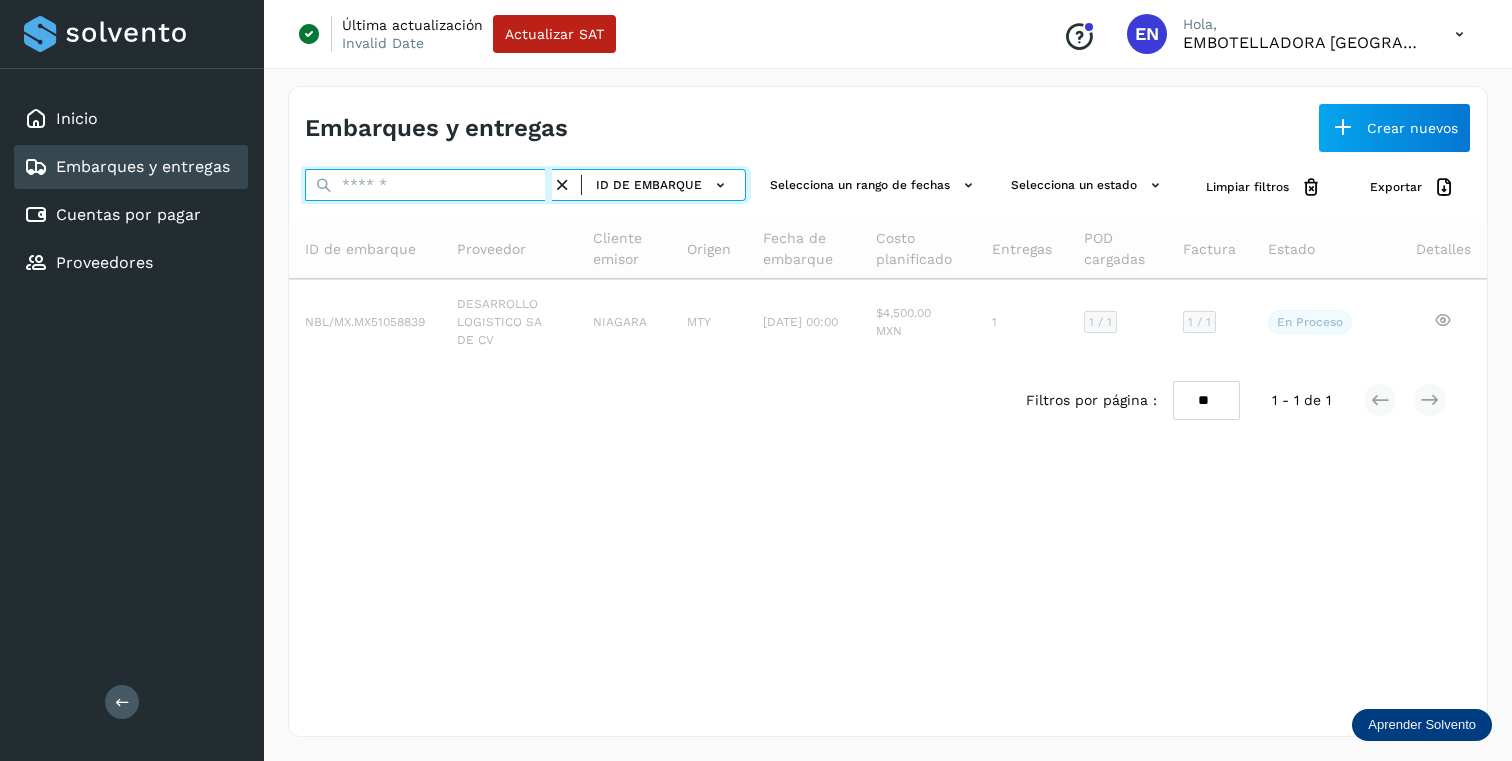 paste on "**********" 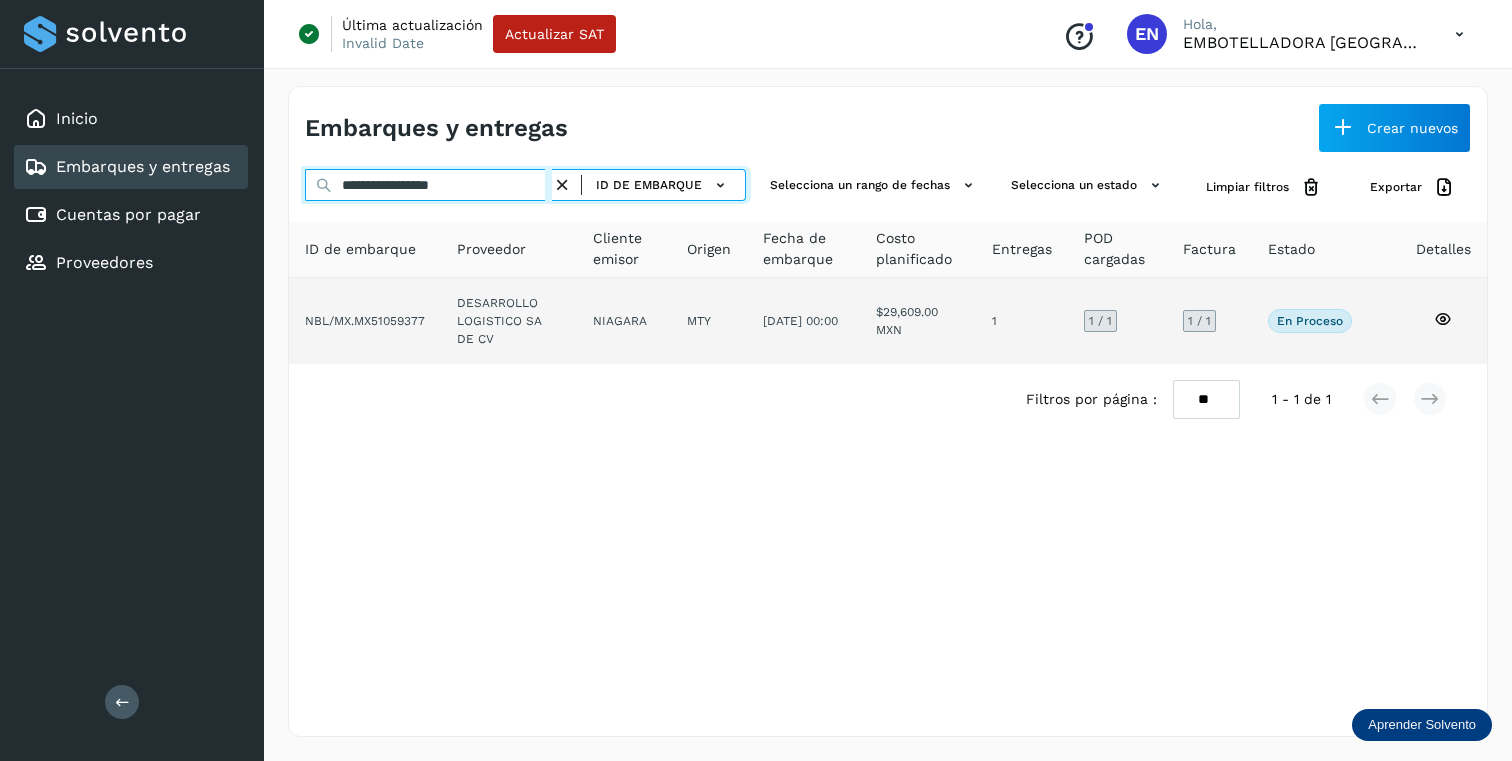 type on "**********" 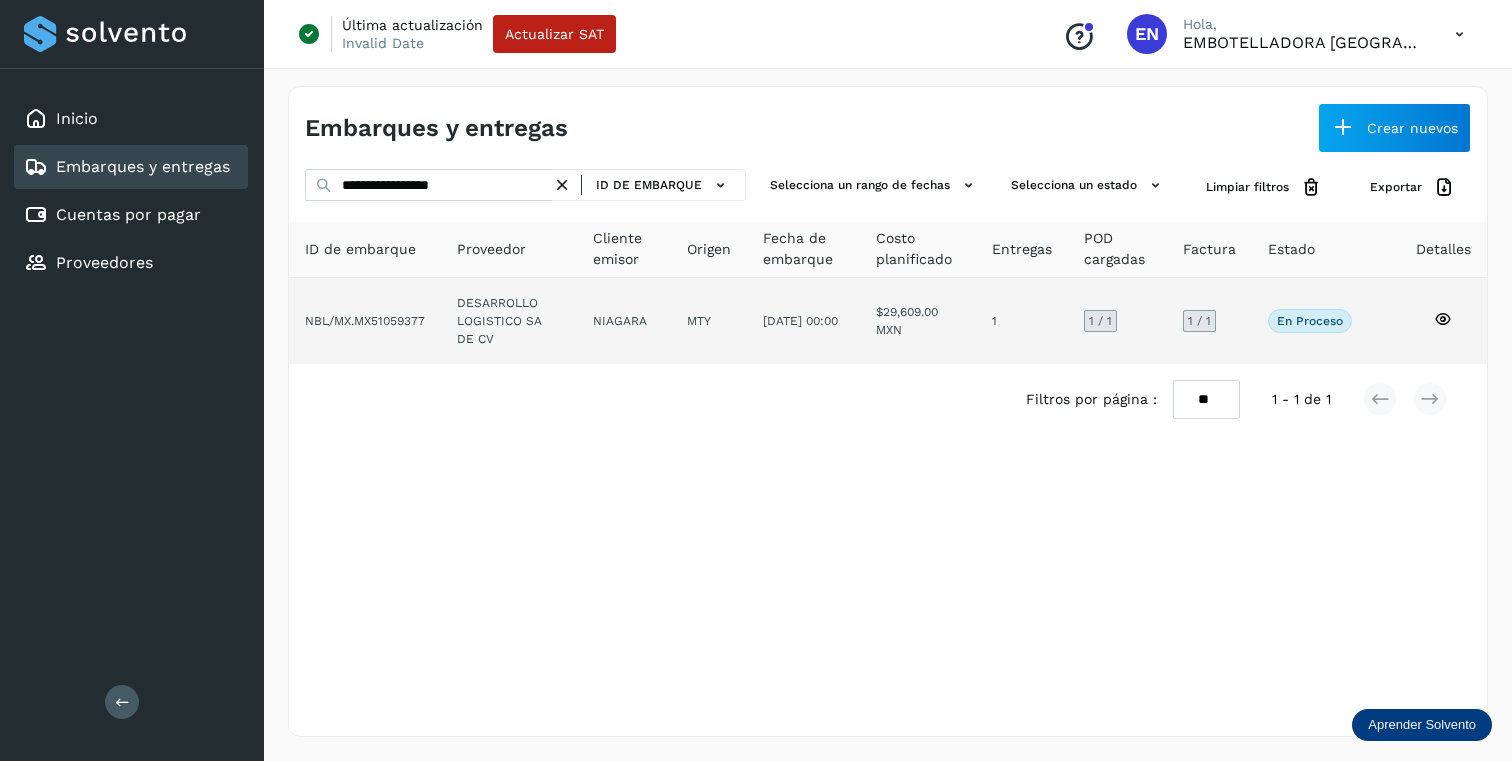 click on "DESARROLLO LOGISTICO SA DE CV" 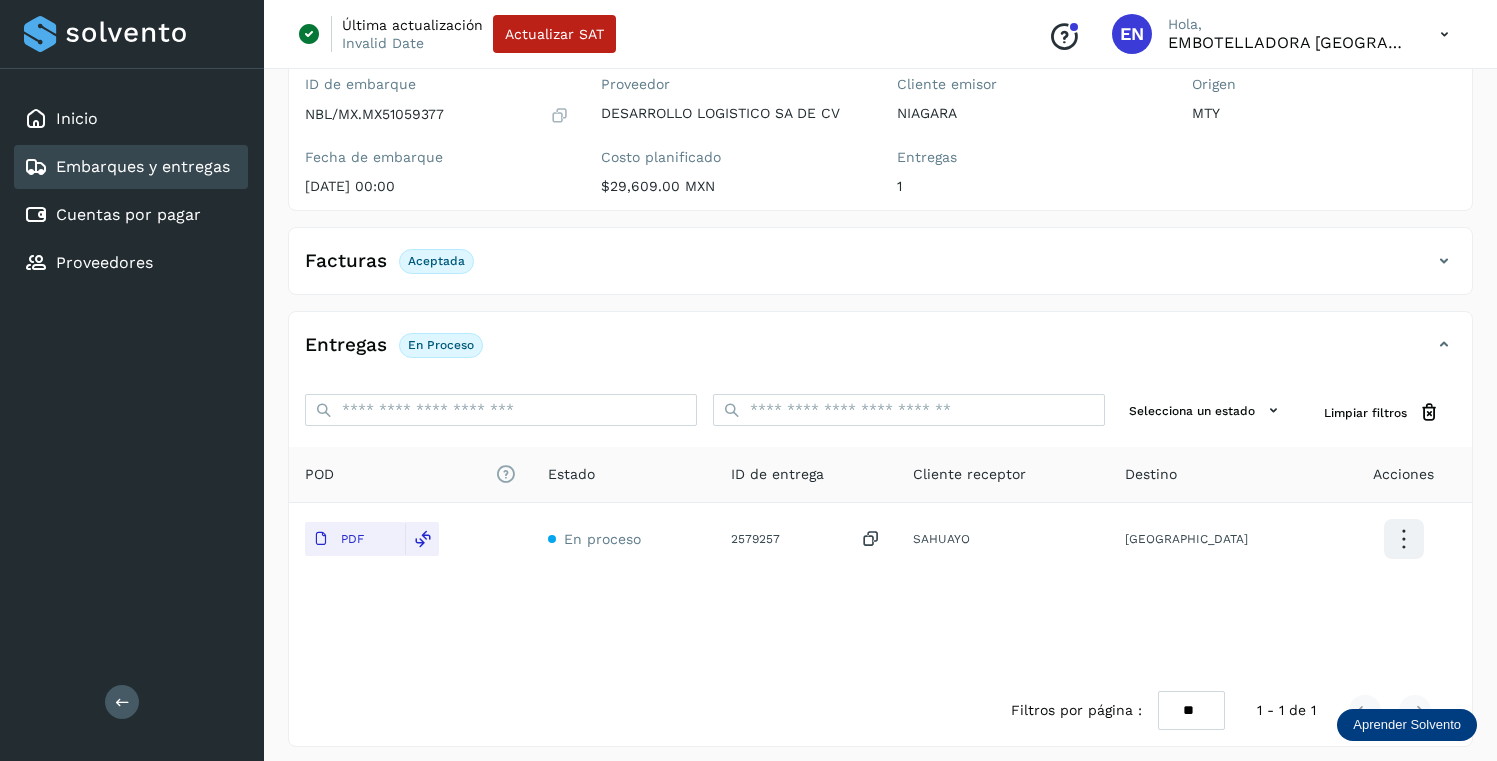 scroll, scrollTop: 192, scrollLeft: 0, axis: vertical 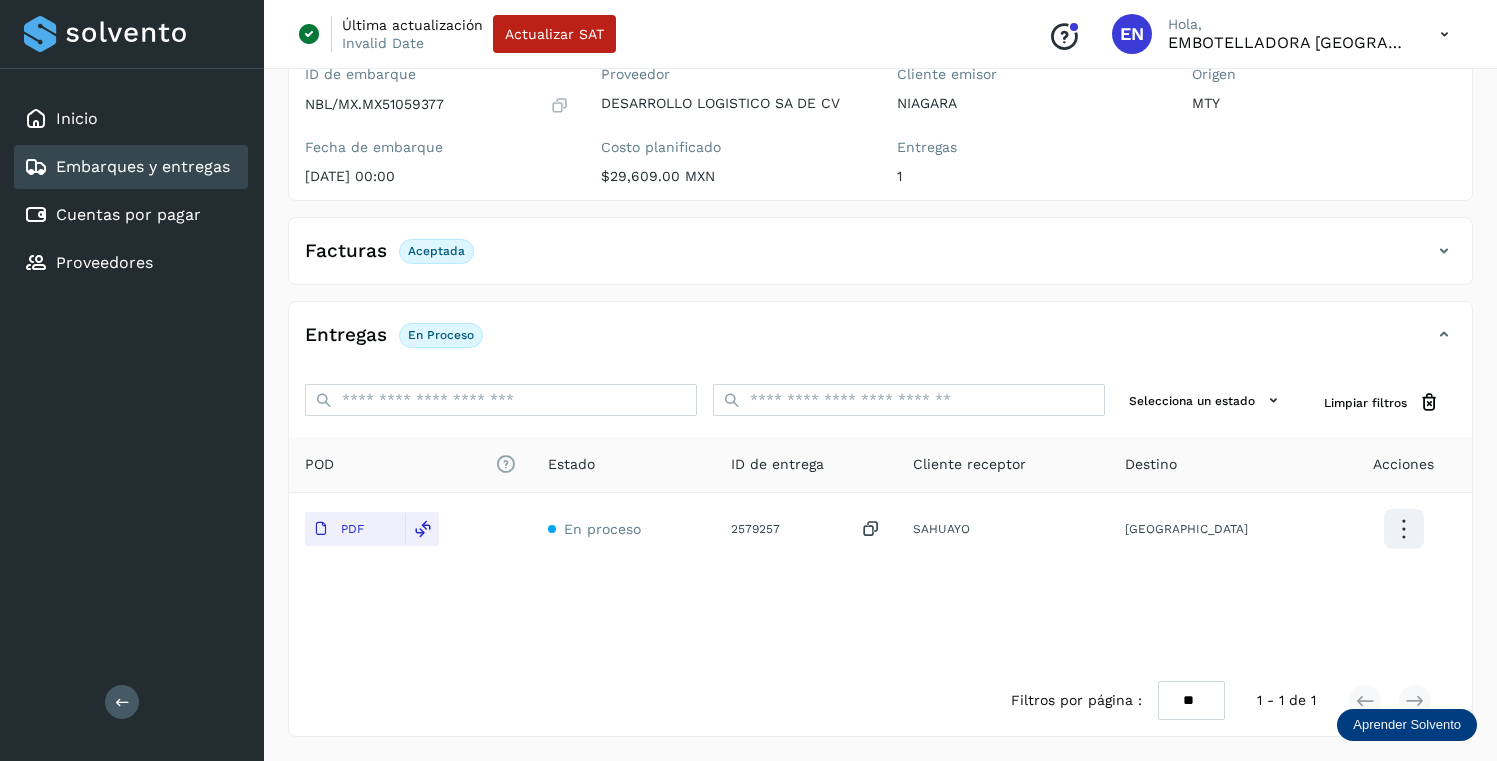 click on "Facturas Aceptada" 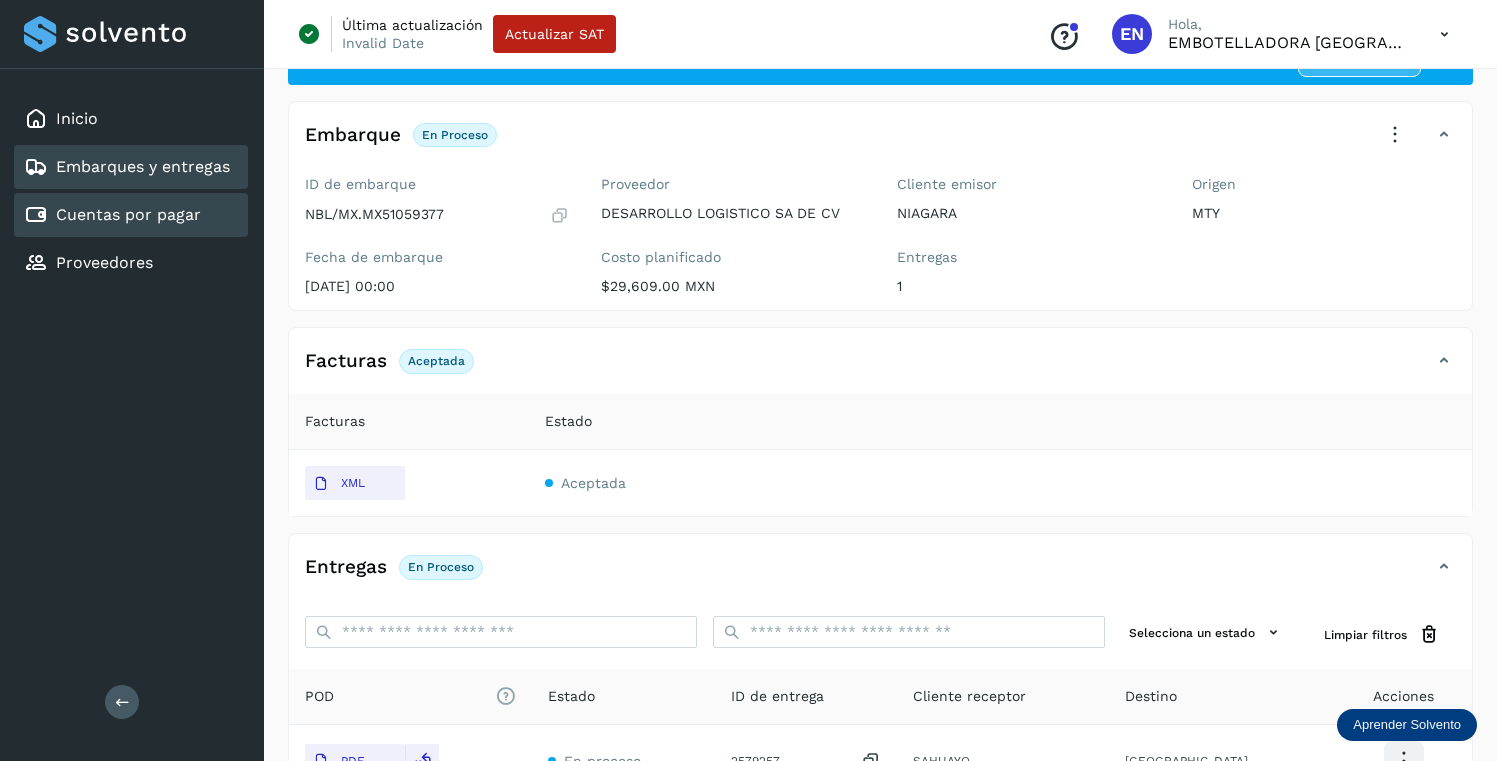 scroll, scrollTop: 0, scrollLeft: 0, axis: both 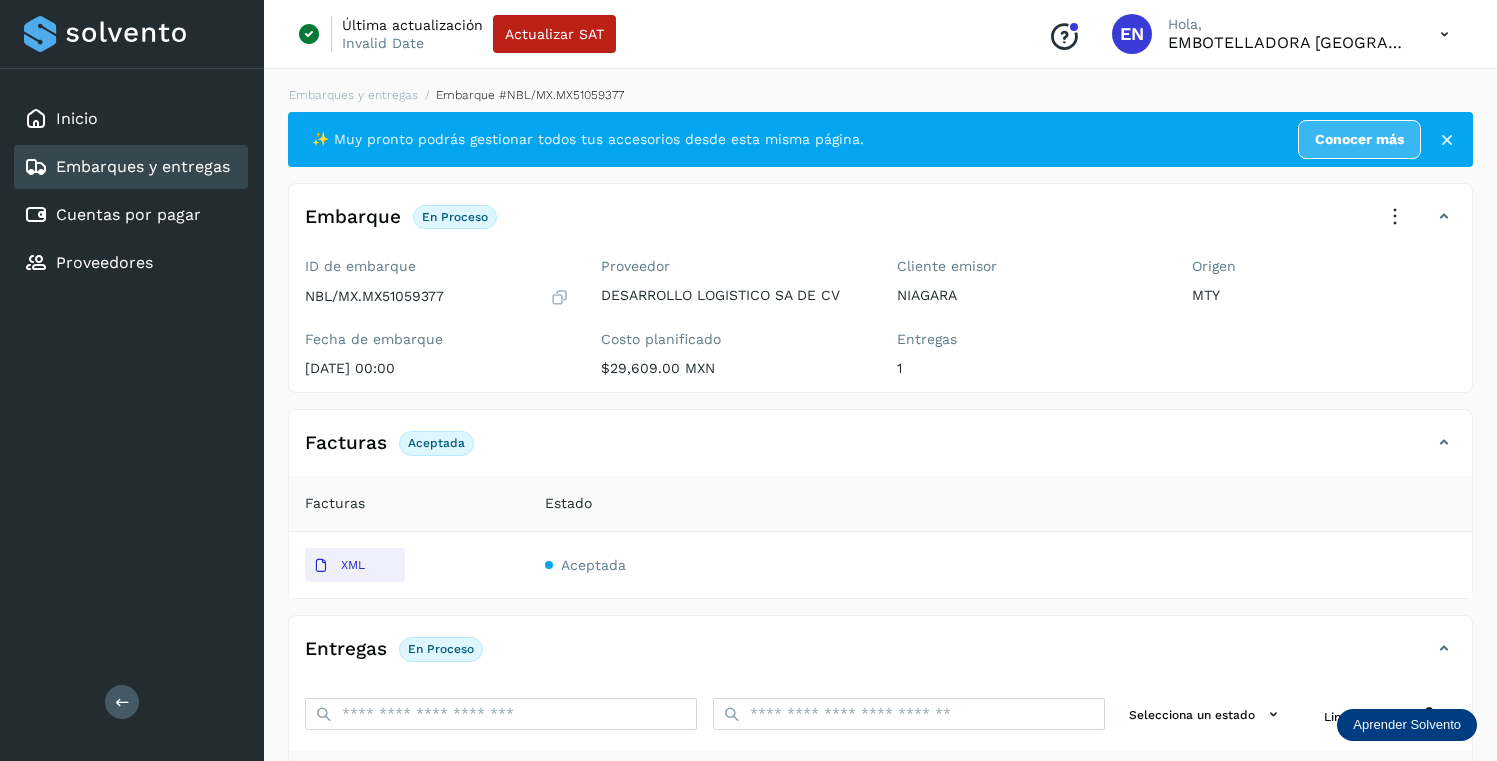 click on "Embarques y entregas" at bounding box center (143, 166) 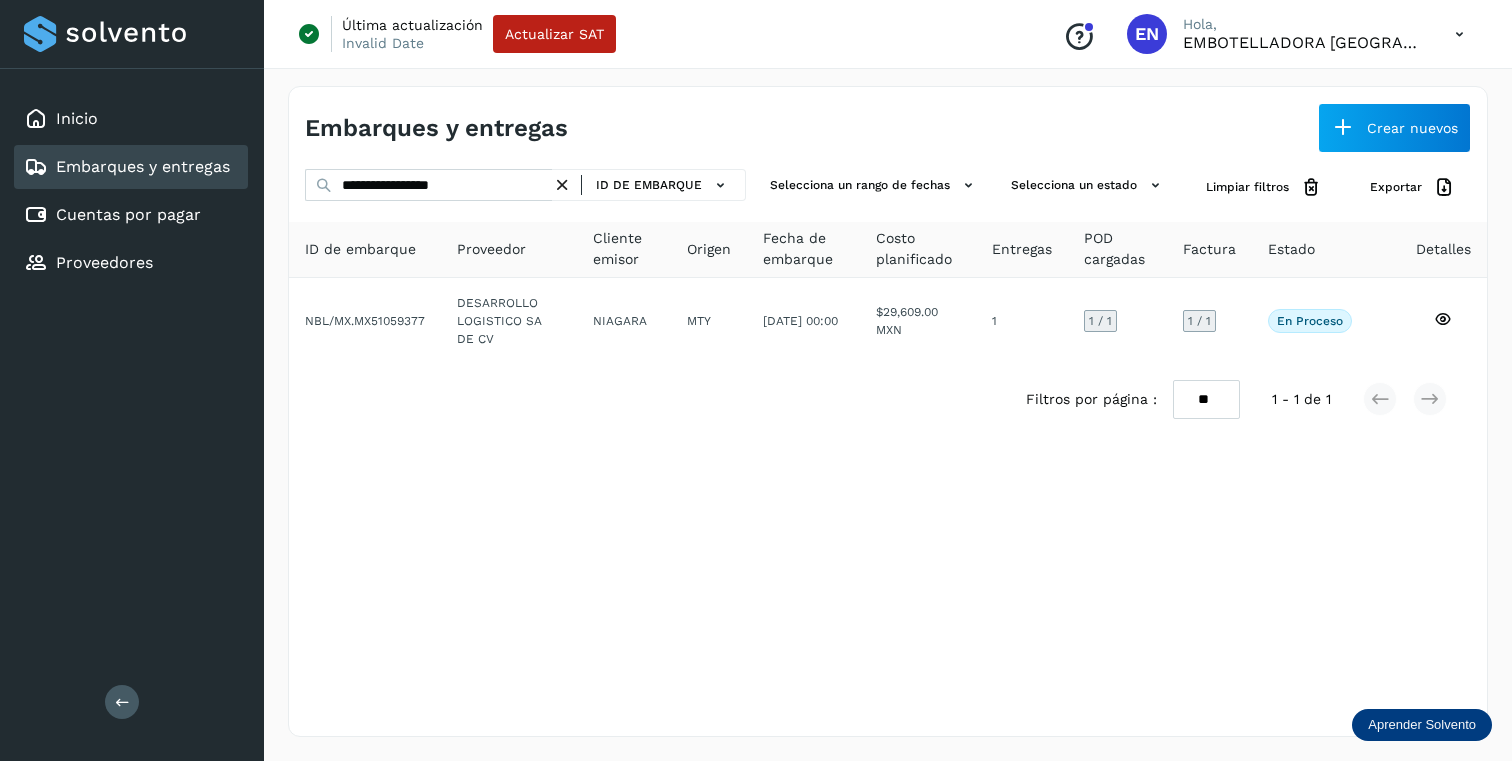 click at bounding box center (562, 185) 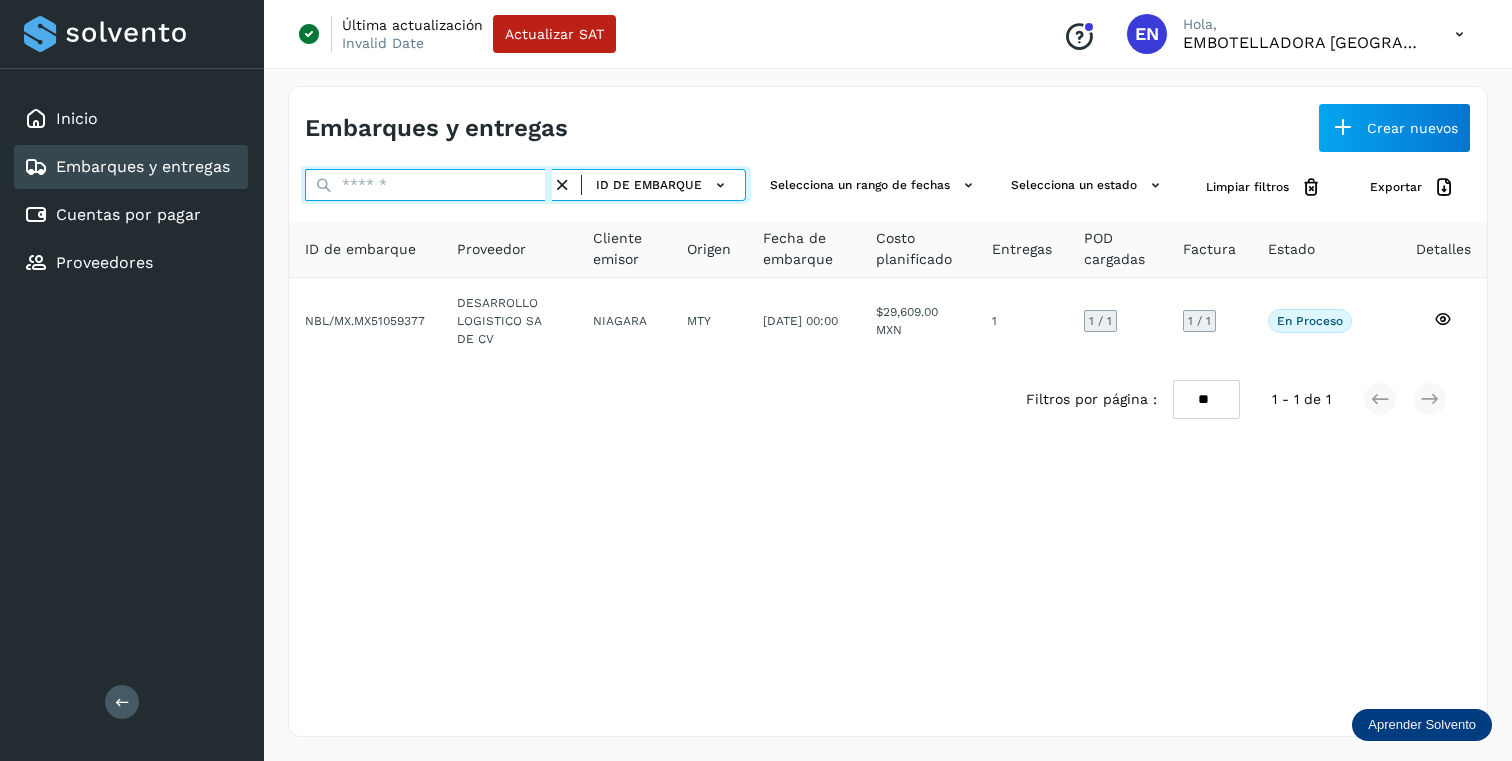 click at bounding box center [428, 185] 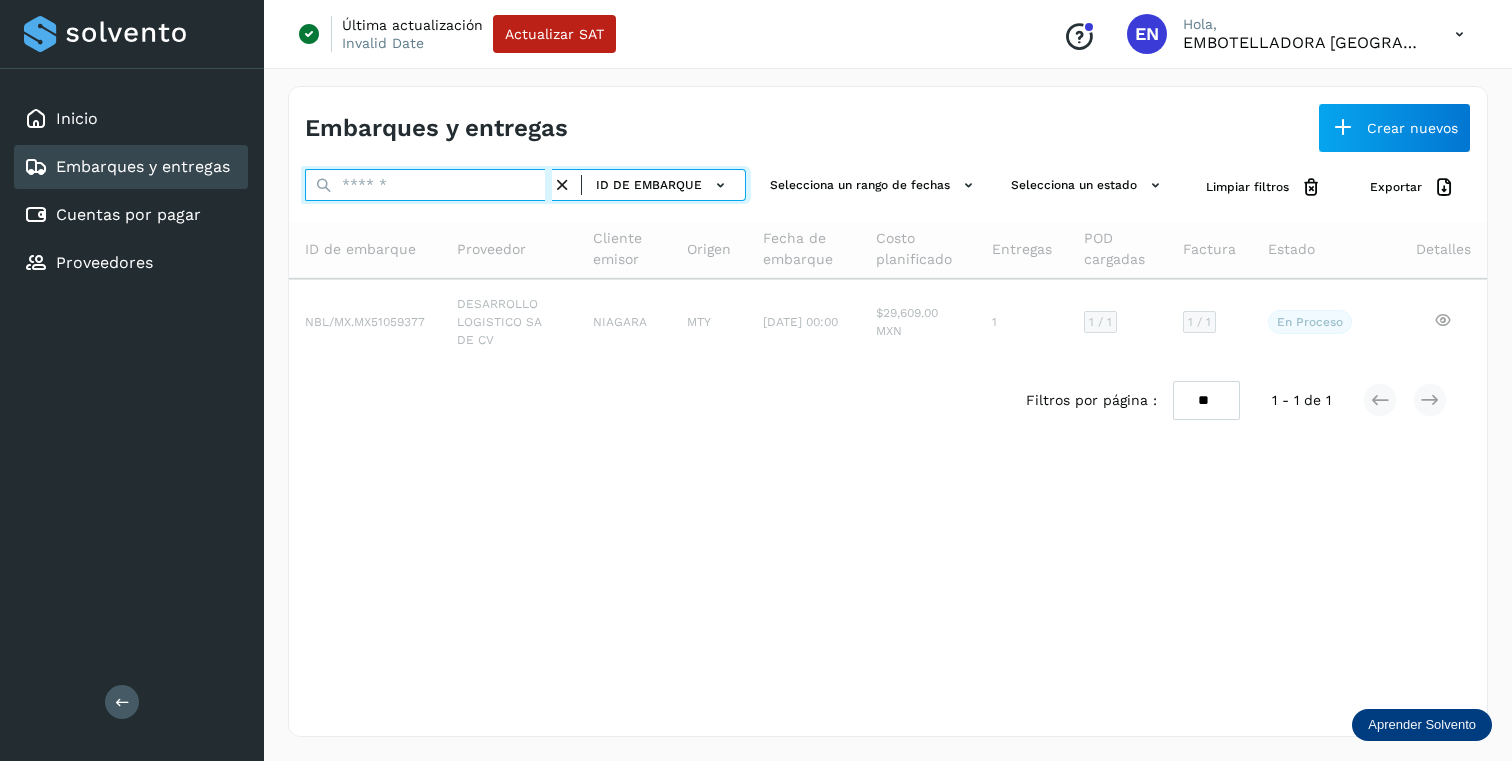 paste on "**********" 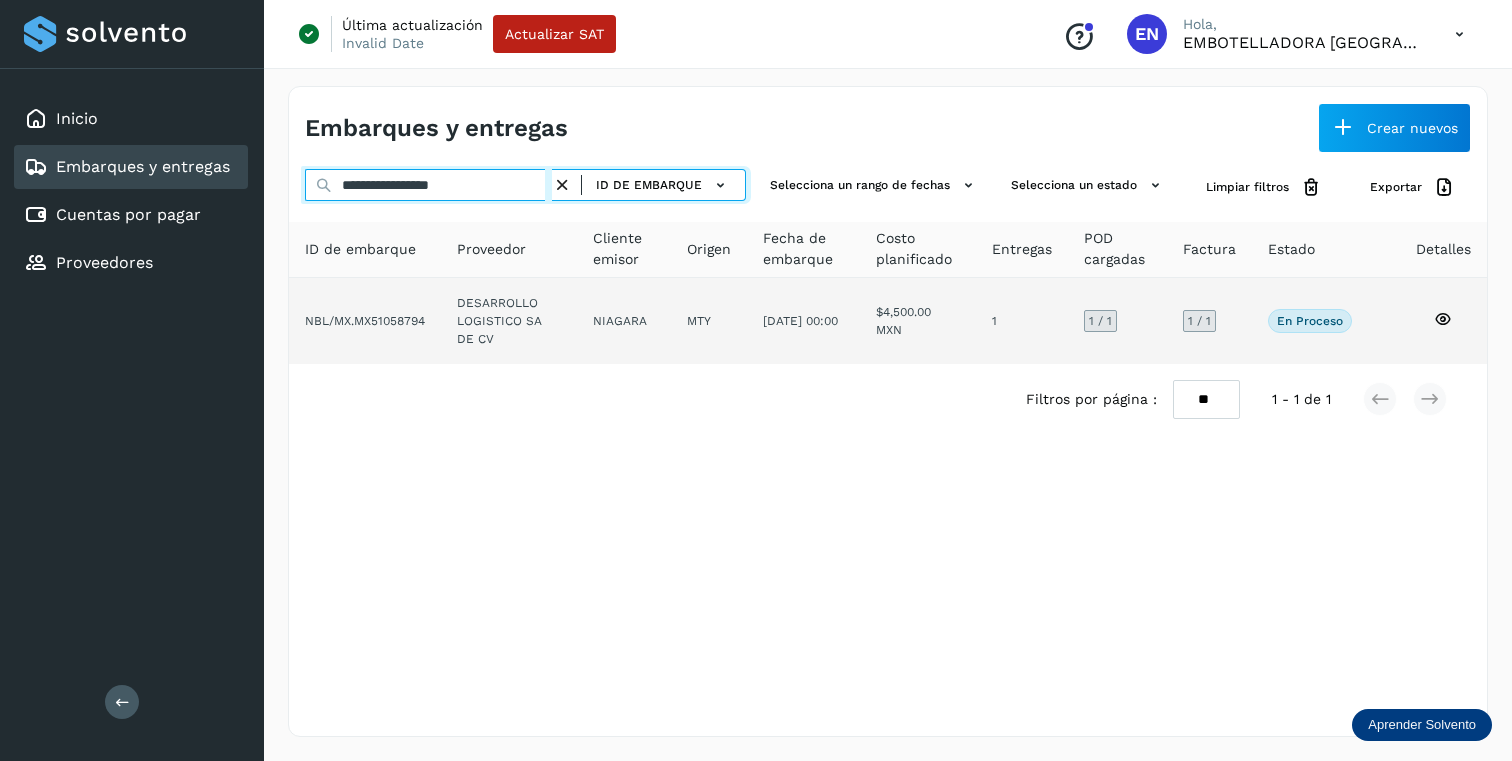 type on "**********" 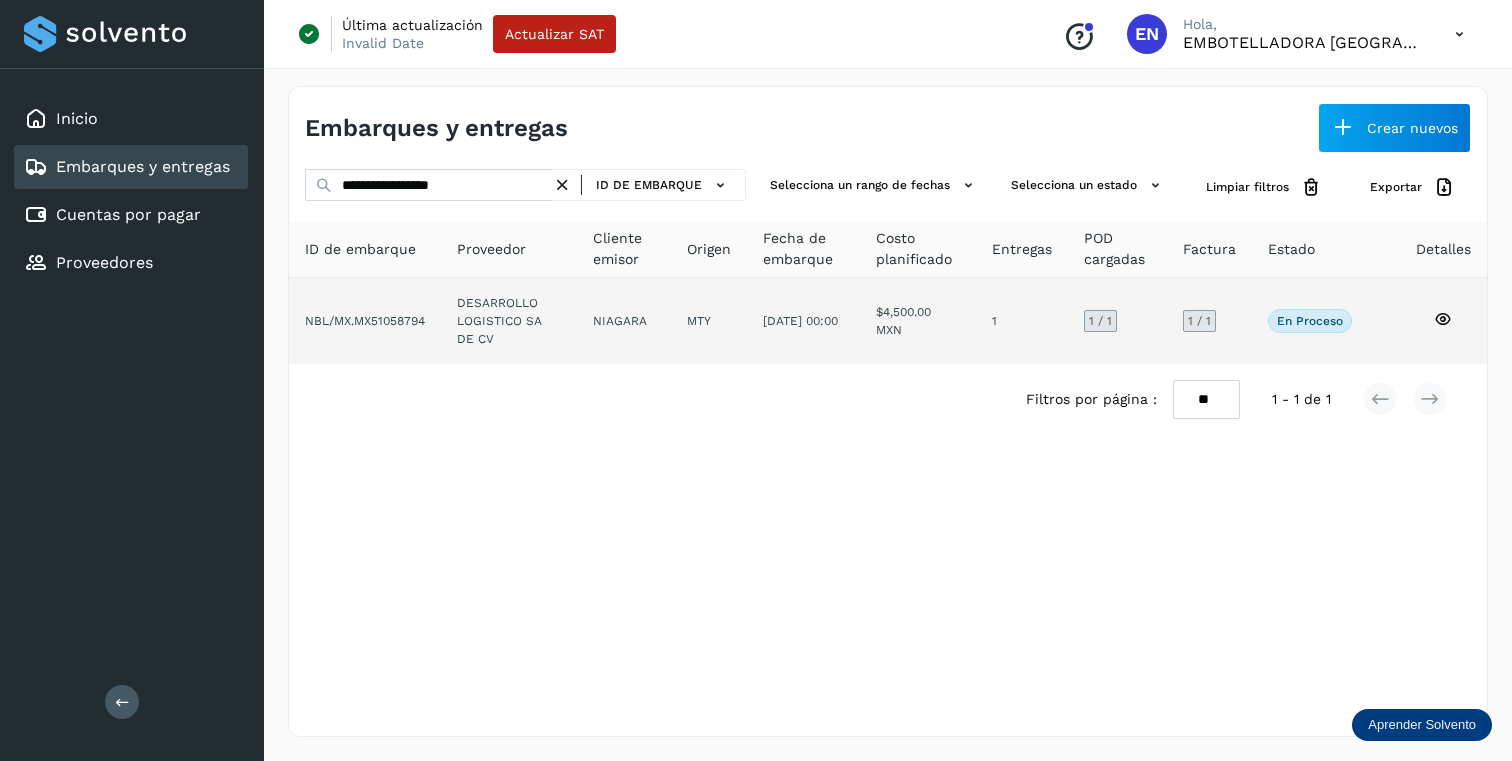 click on "DESARROLLO LOGISTICO SA DE CV" 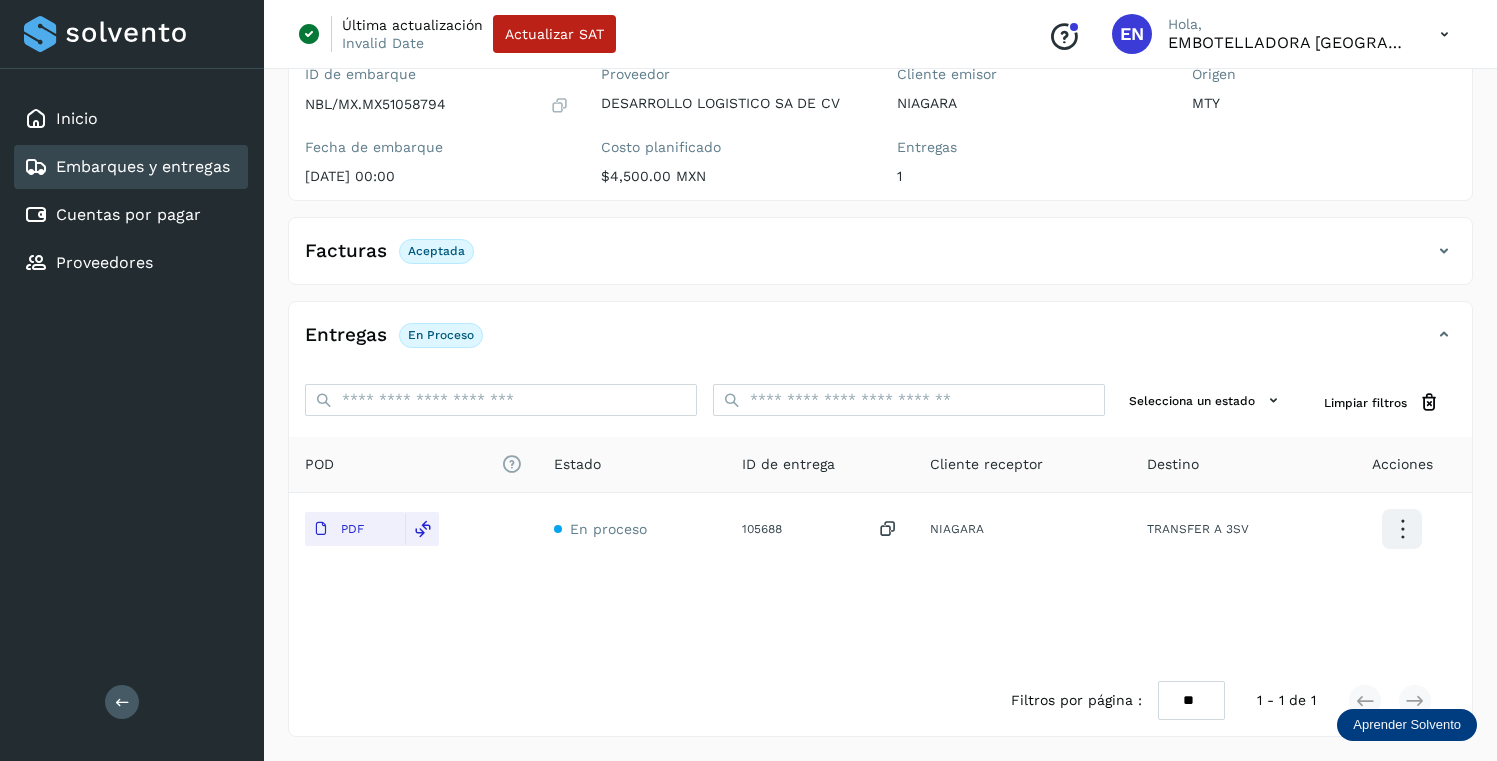 scroll, scrollTop: 0, scrollLeft: 0, axis: both 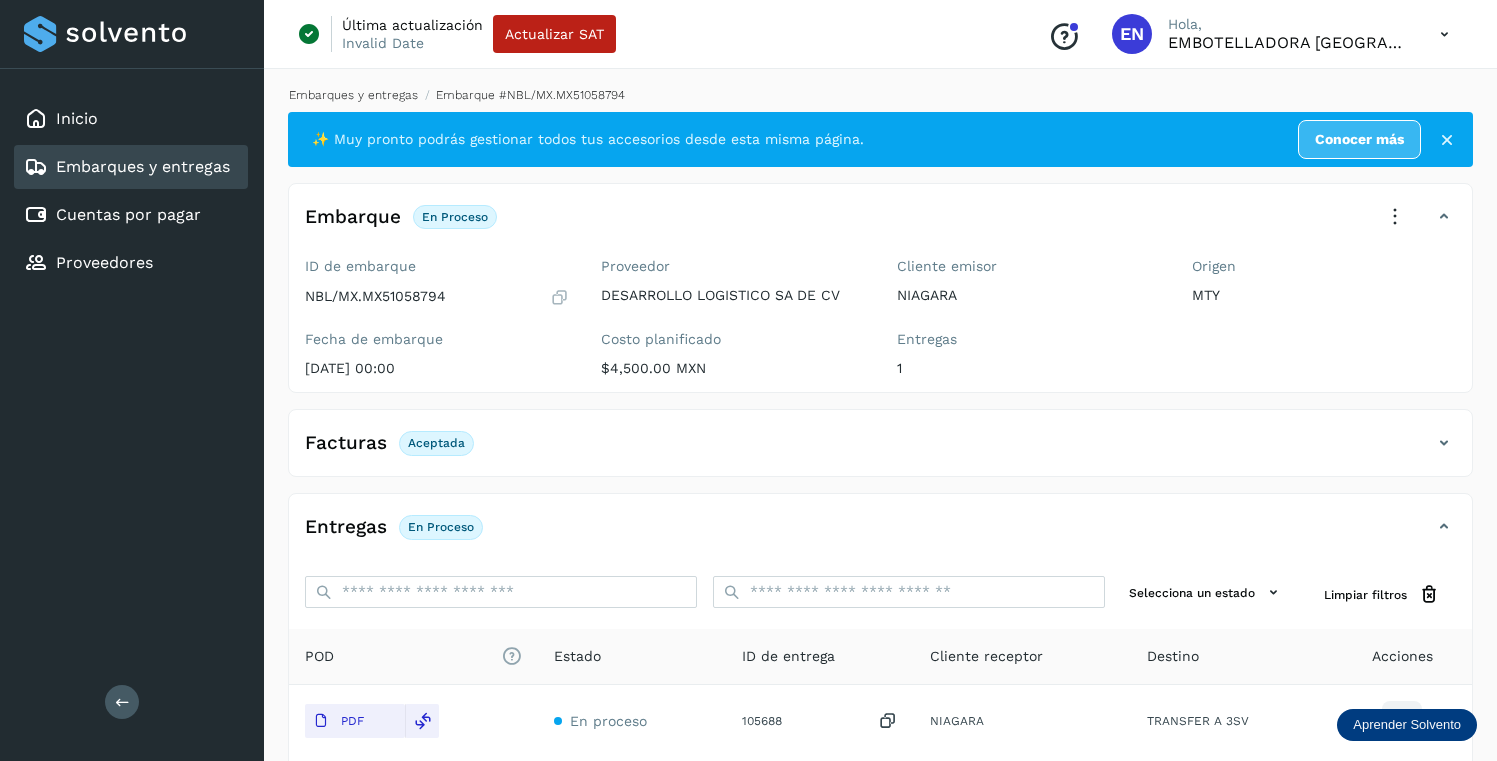 click on "Embarques y entregas" at bounding box center (353, 95) 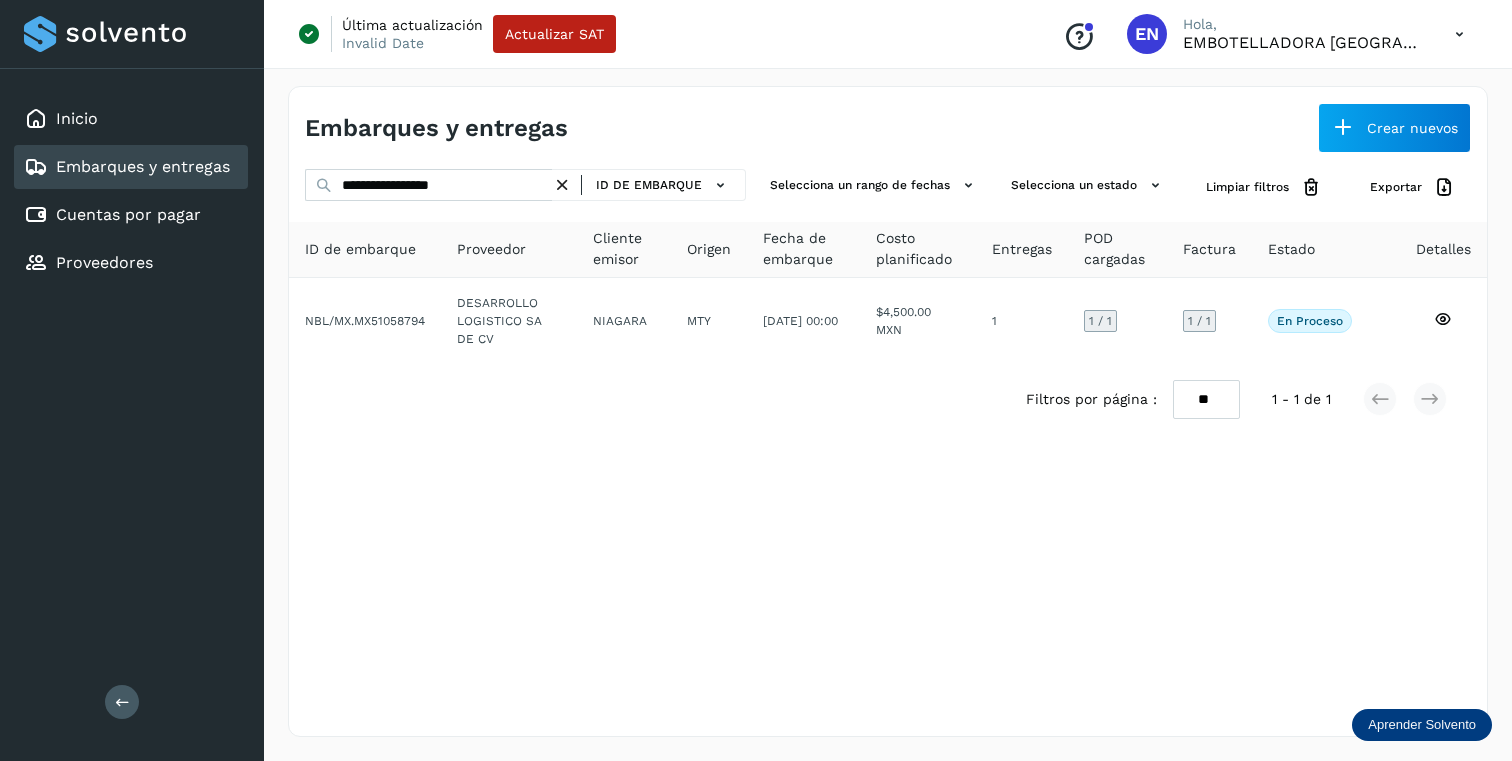 click at bounding box center (562, 185) 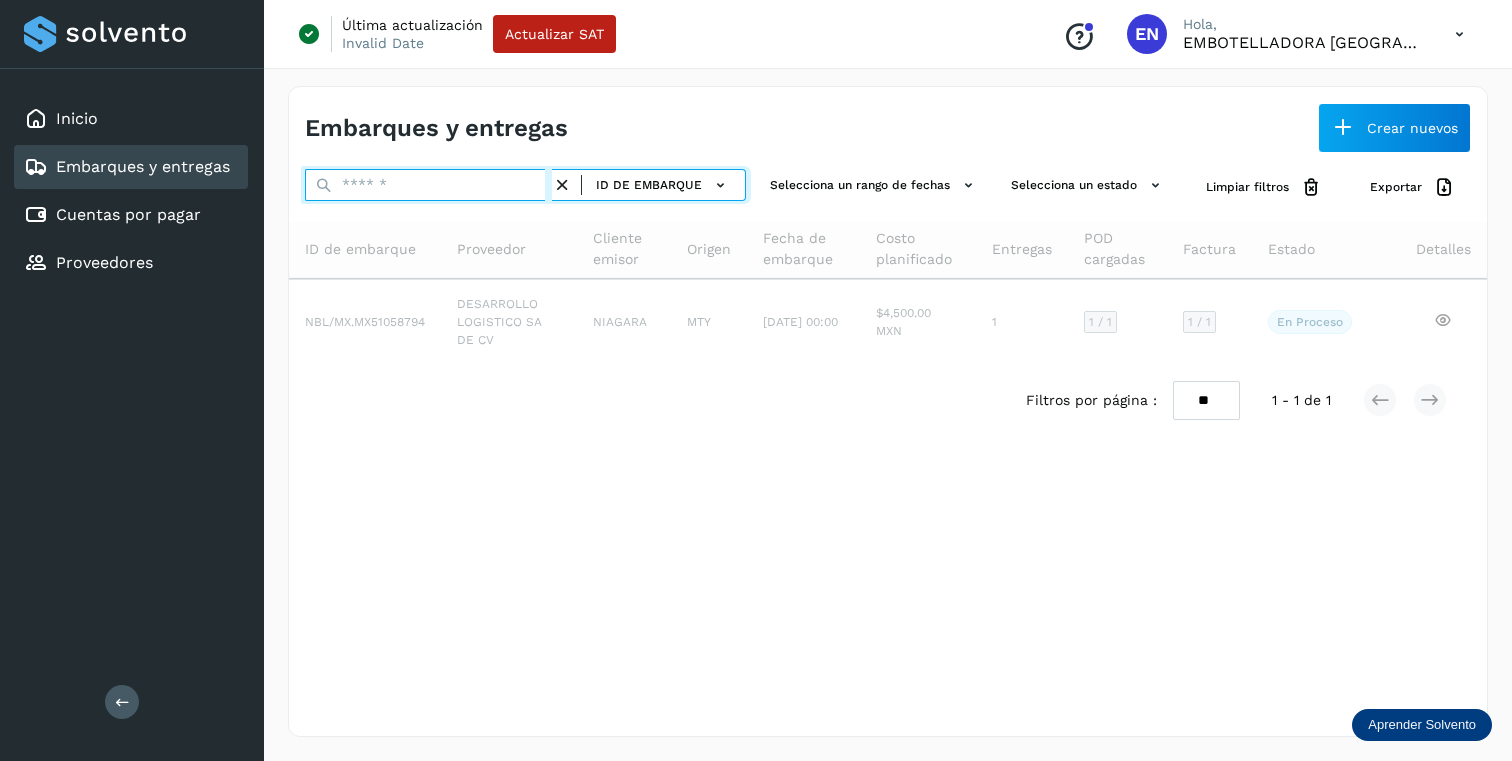 click at bounding box center (428, 185) 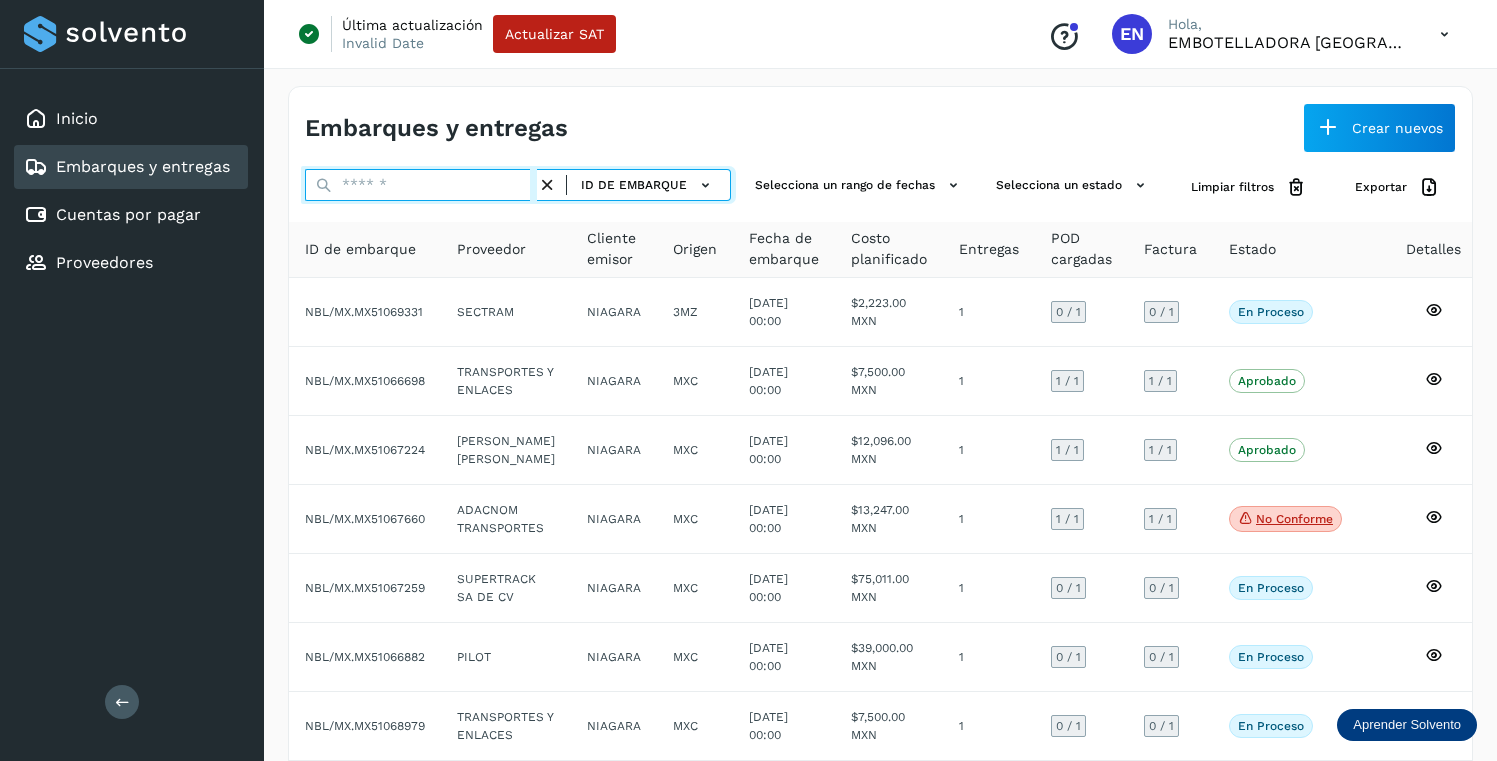 paste on "**********" 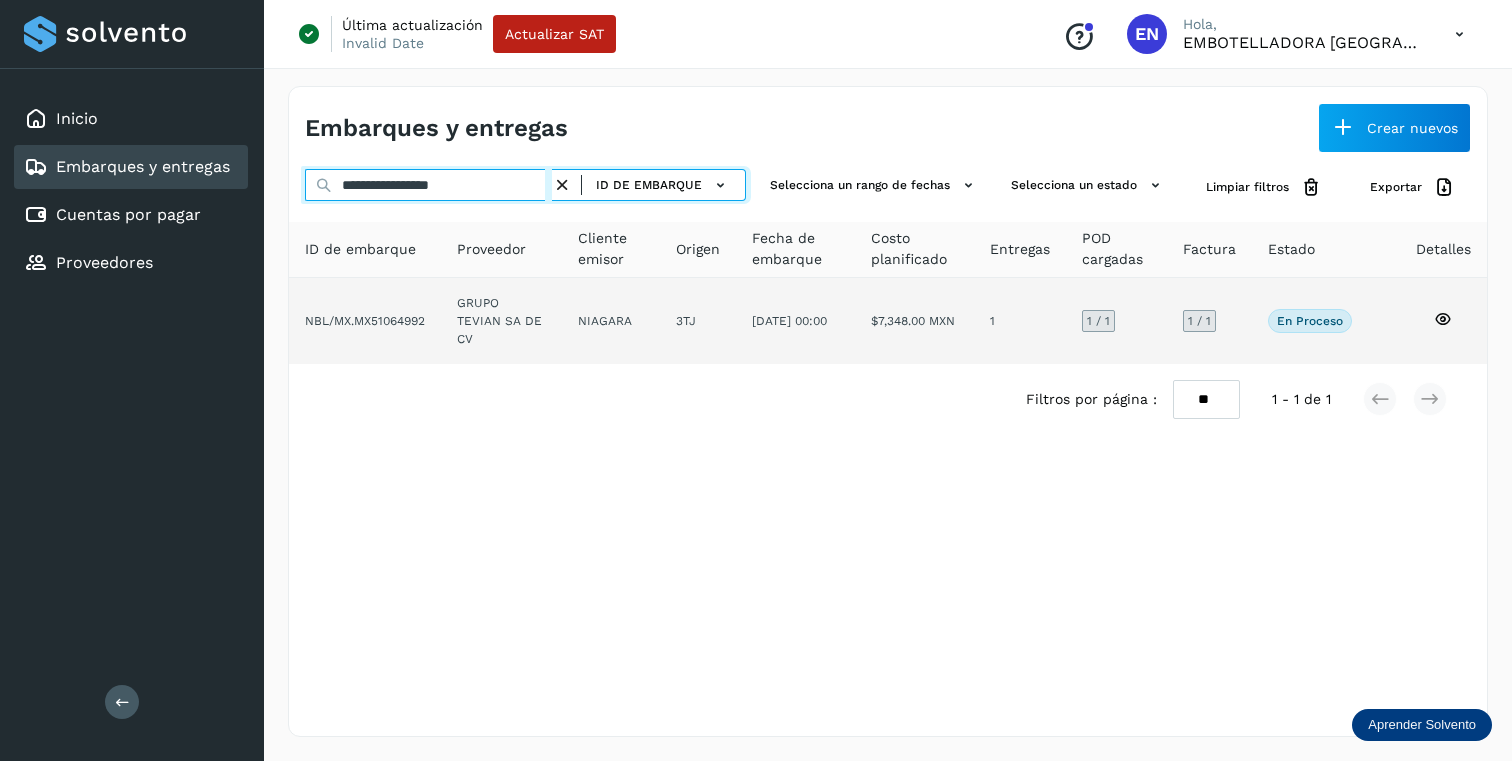 type on "**********" 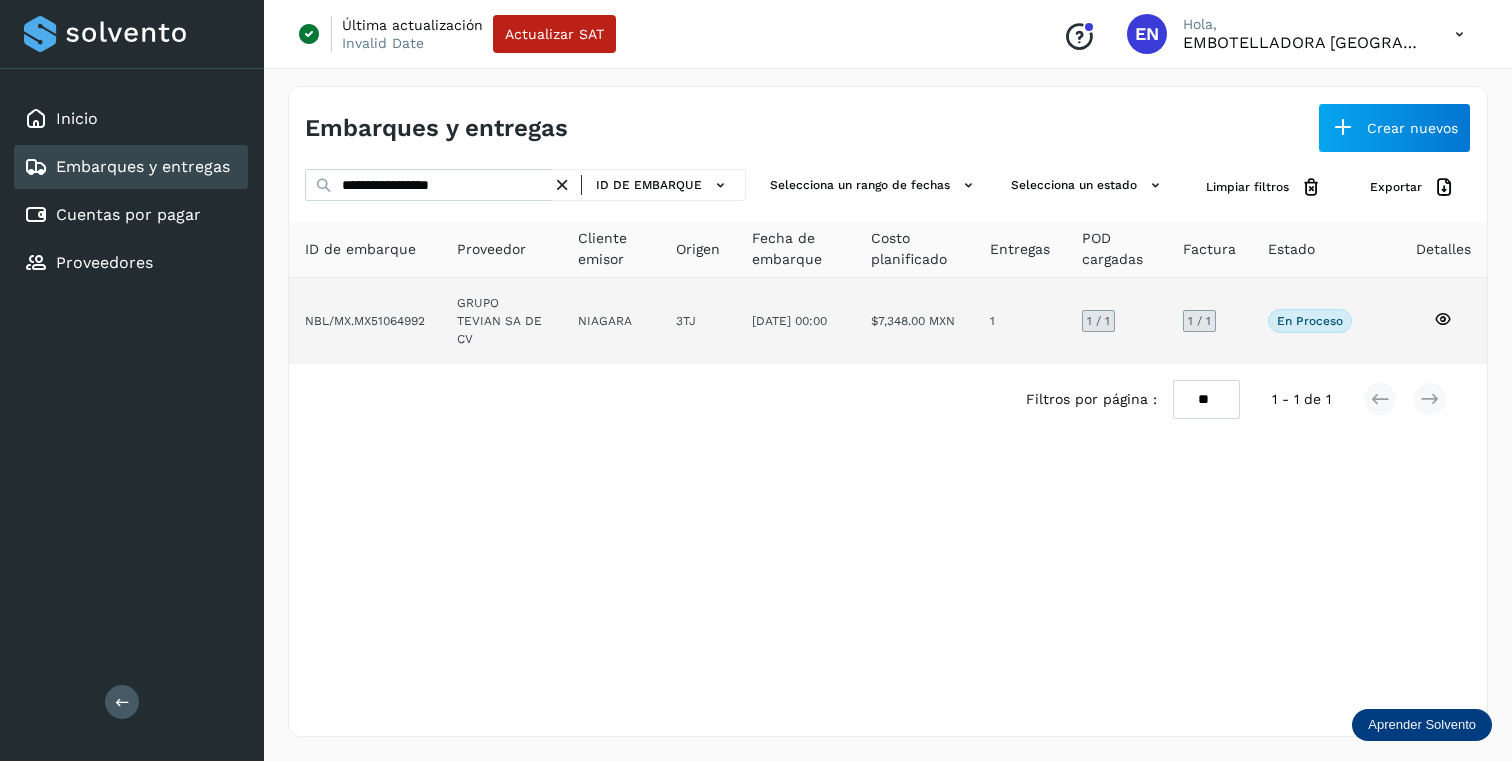 click on "GRUPO TEVIAN SA DE CV" 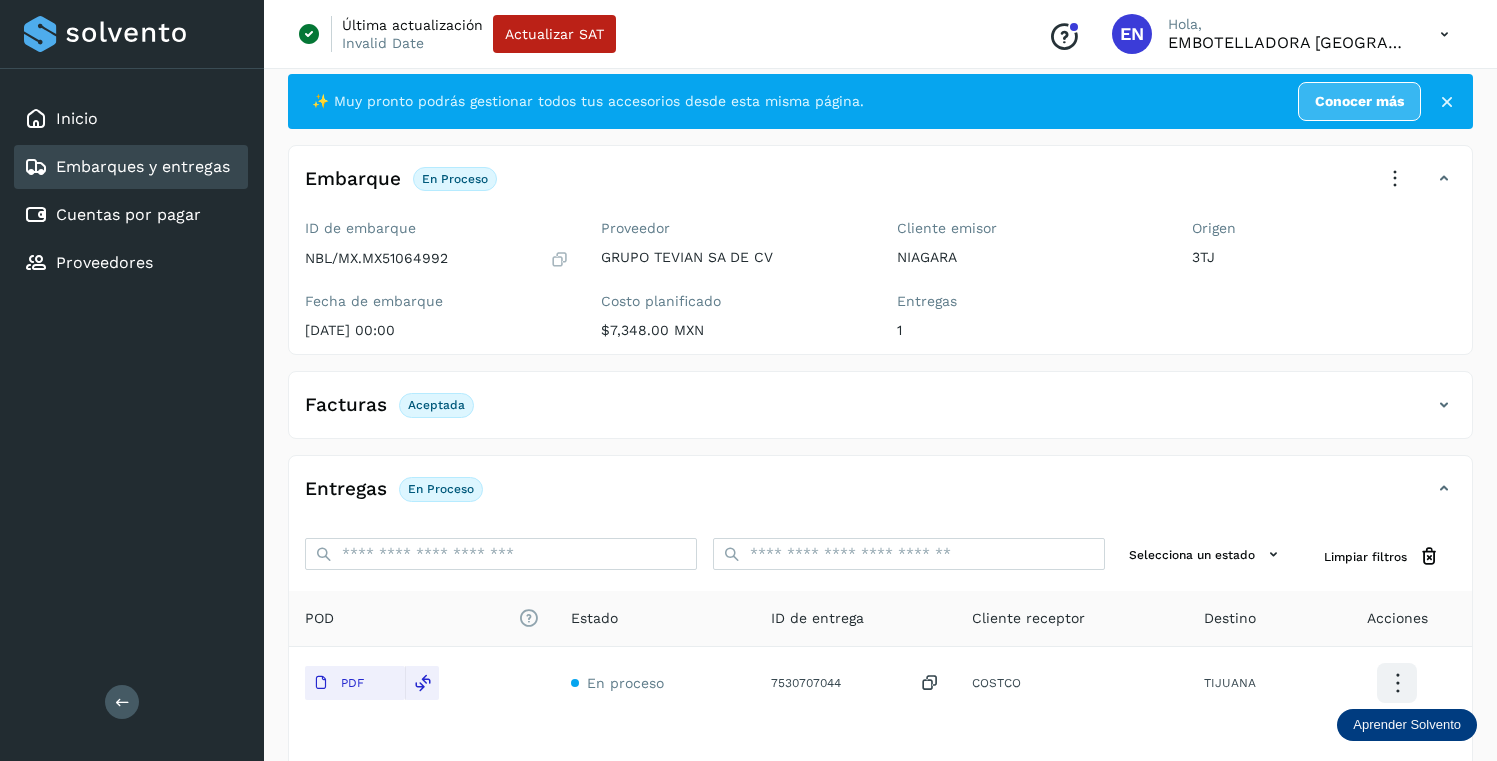 scroll, scrollTop: 43, scrollLeft: 0, axis: vertical 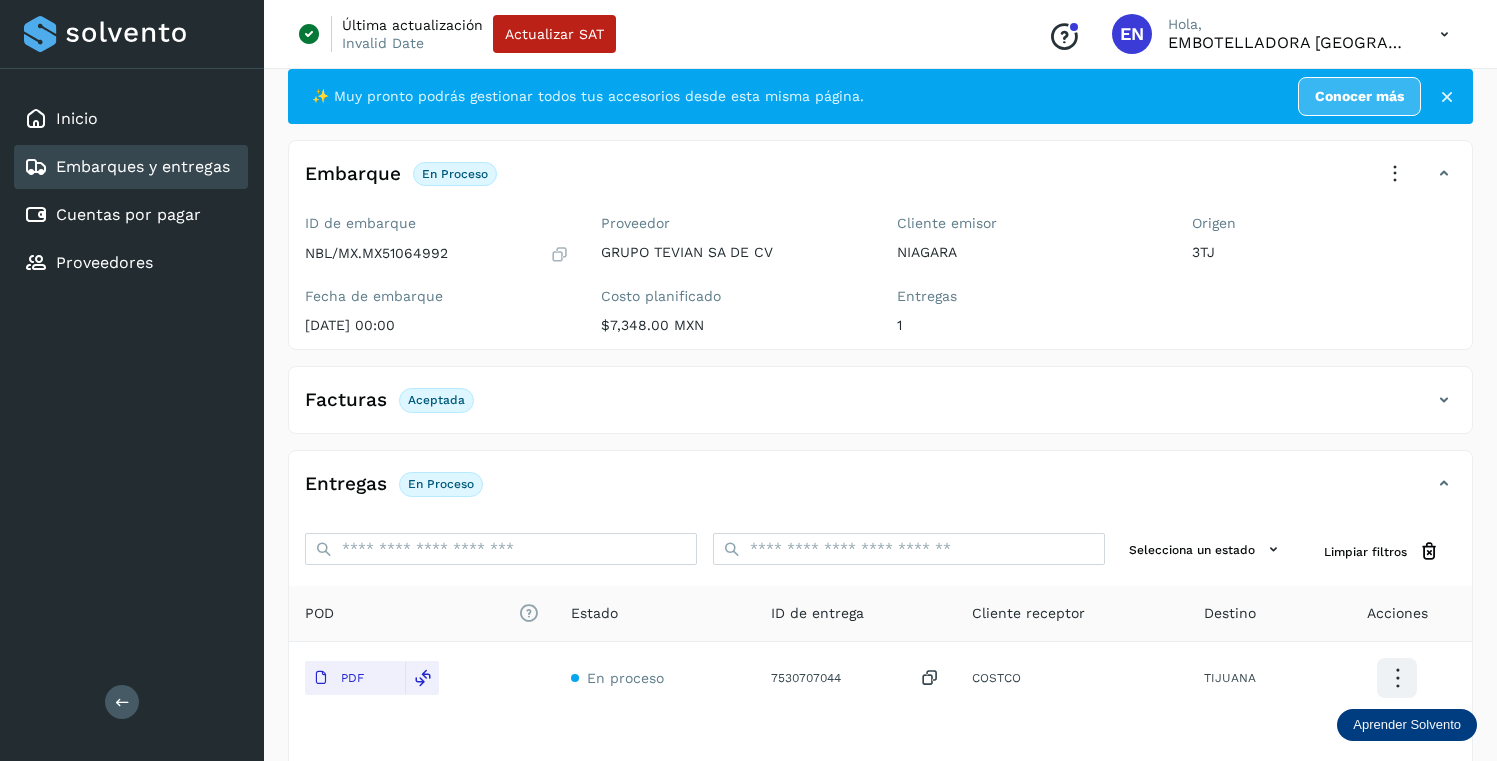 click on "Facturas Aceptada" 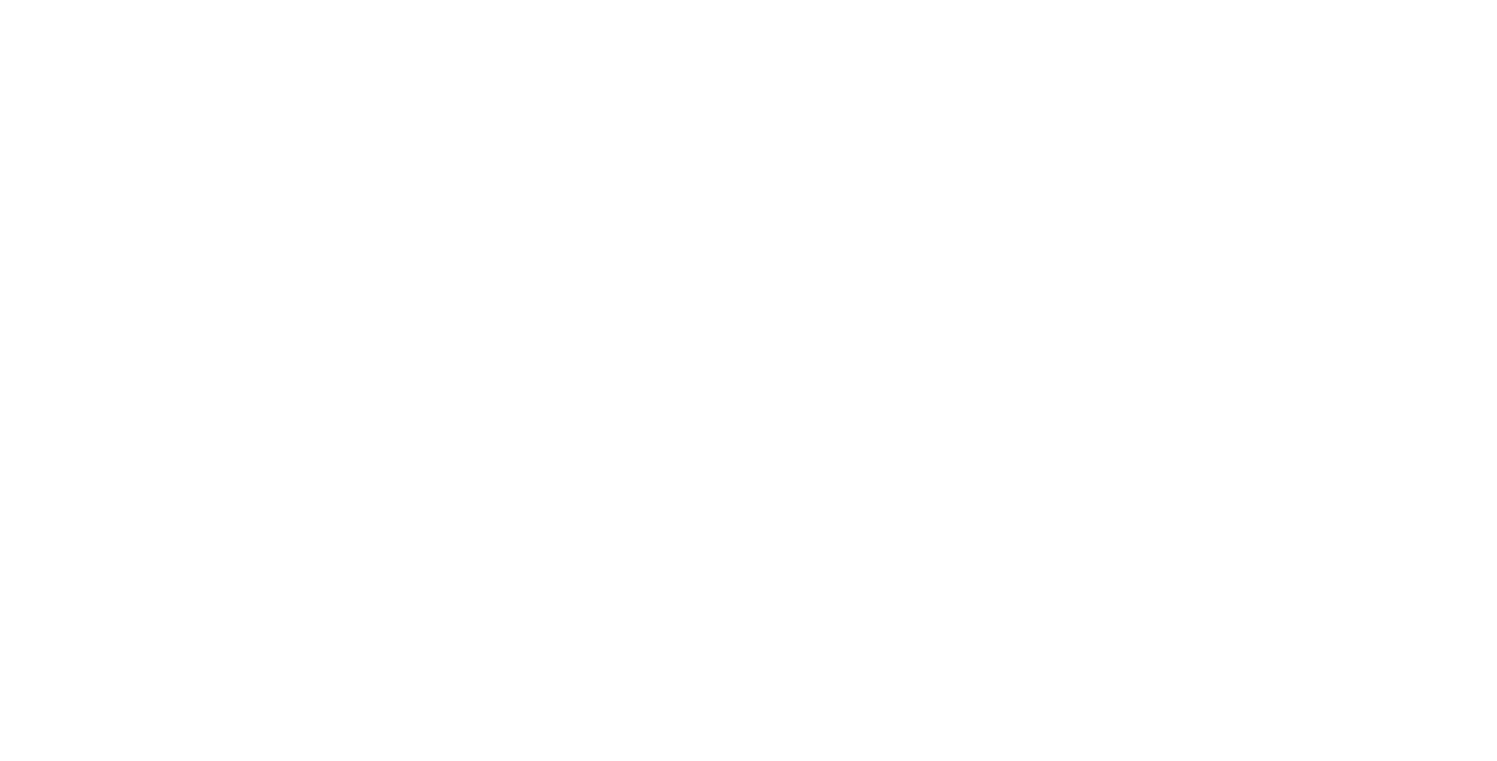 scroll, scrollTop: 0, scrollLeft: 0, axis: both 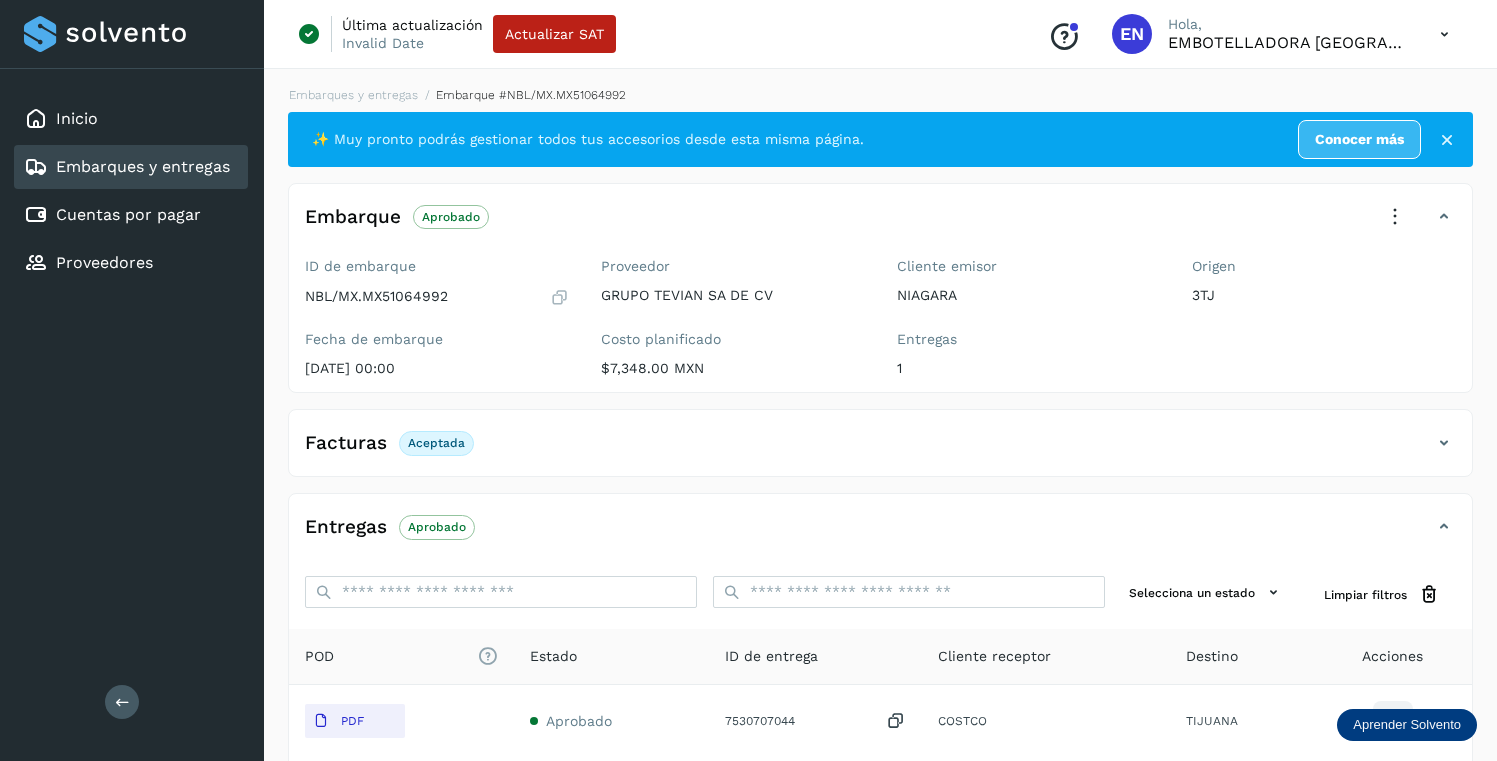 click on "Facturas Aceptada" 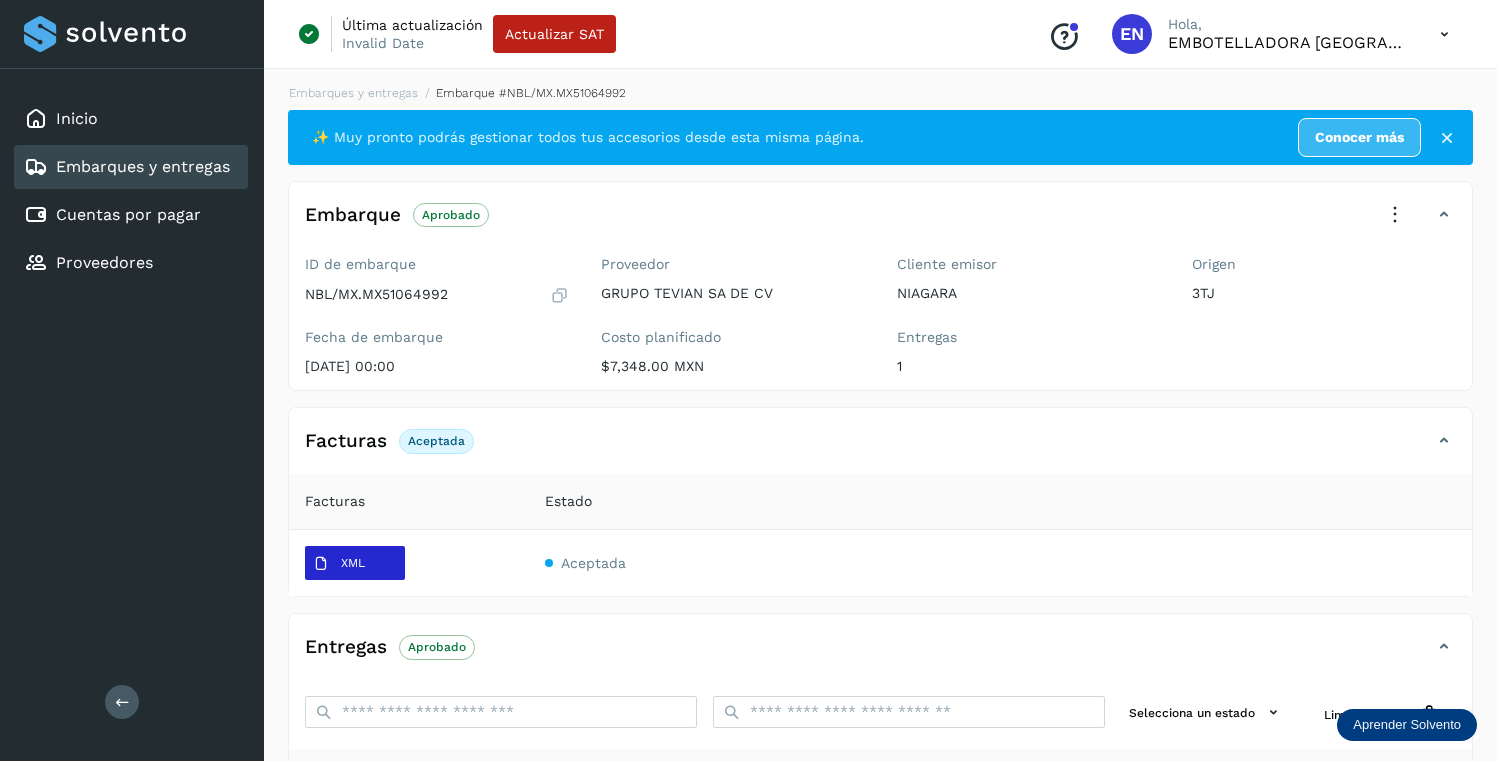 scroll, scrollTop: 4, scrollLeft: 0, axis: vertical 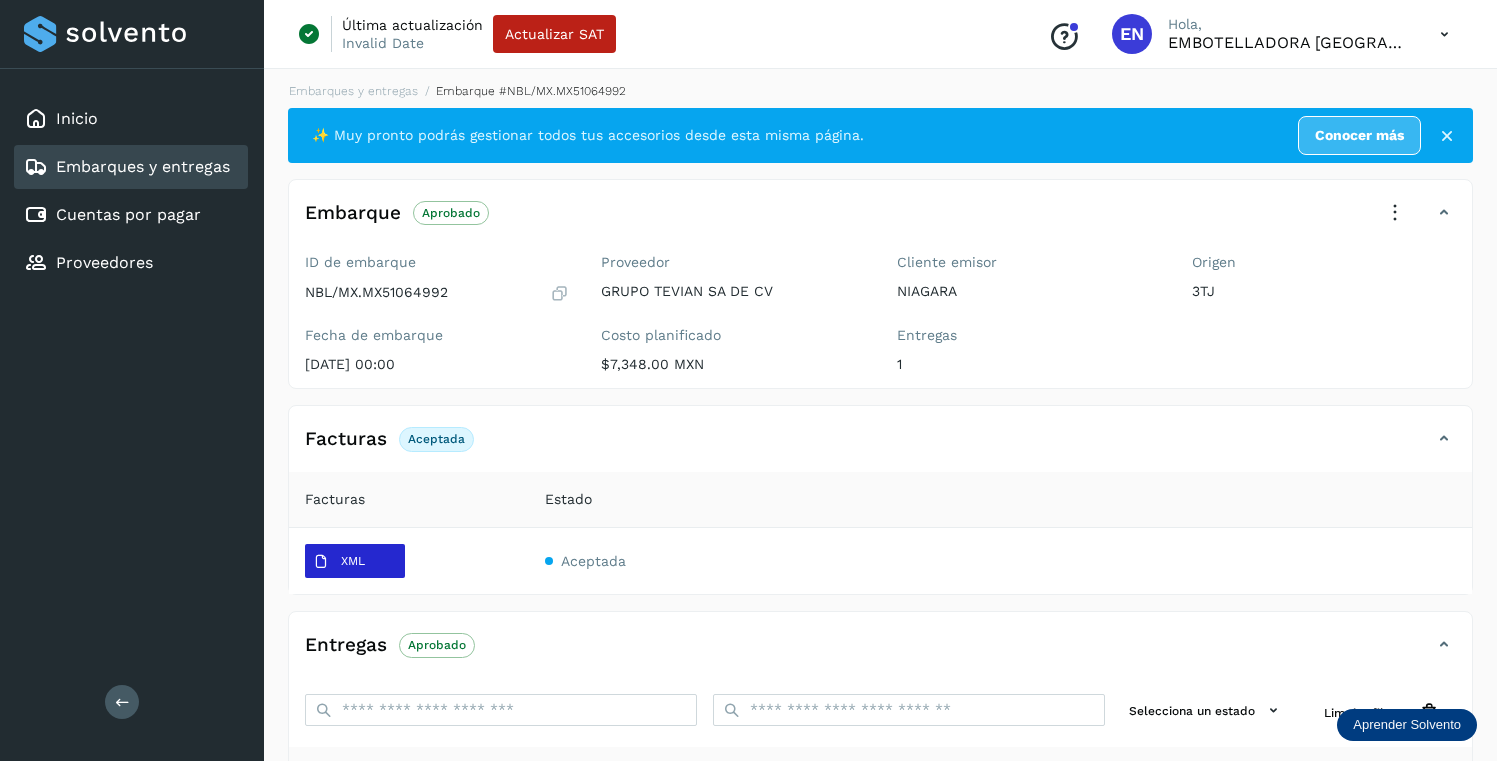 click on "XML" at bounding box center (339, 562) 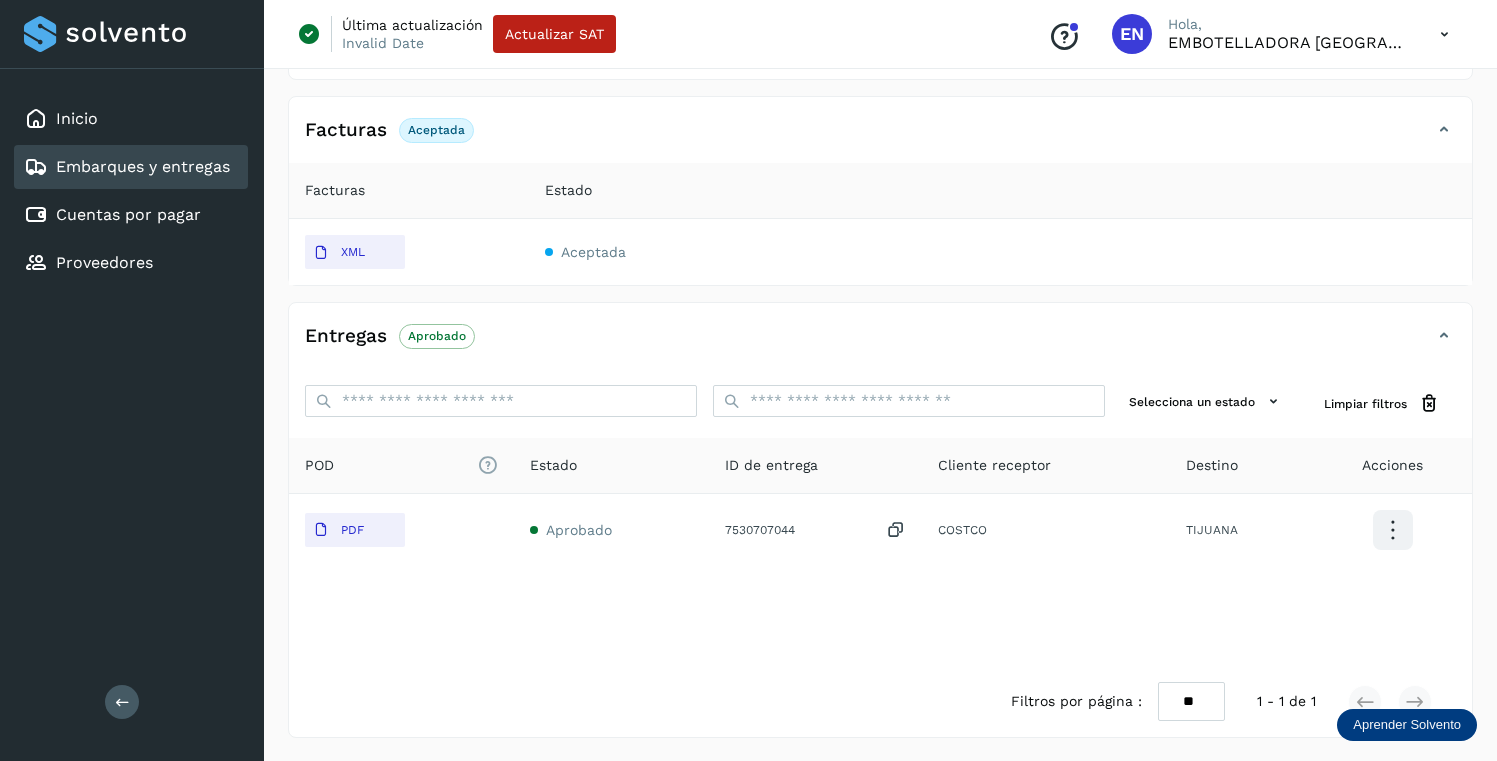 scroll, scrollTop: 314, scrollLeft: 0, axis: vertical 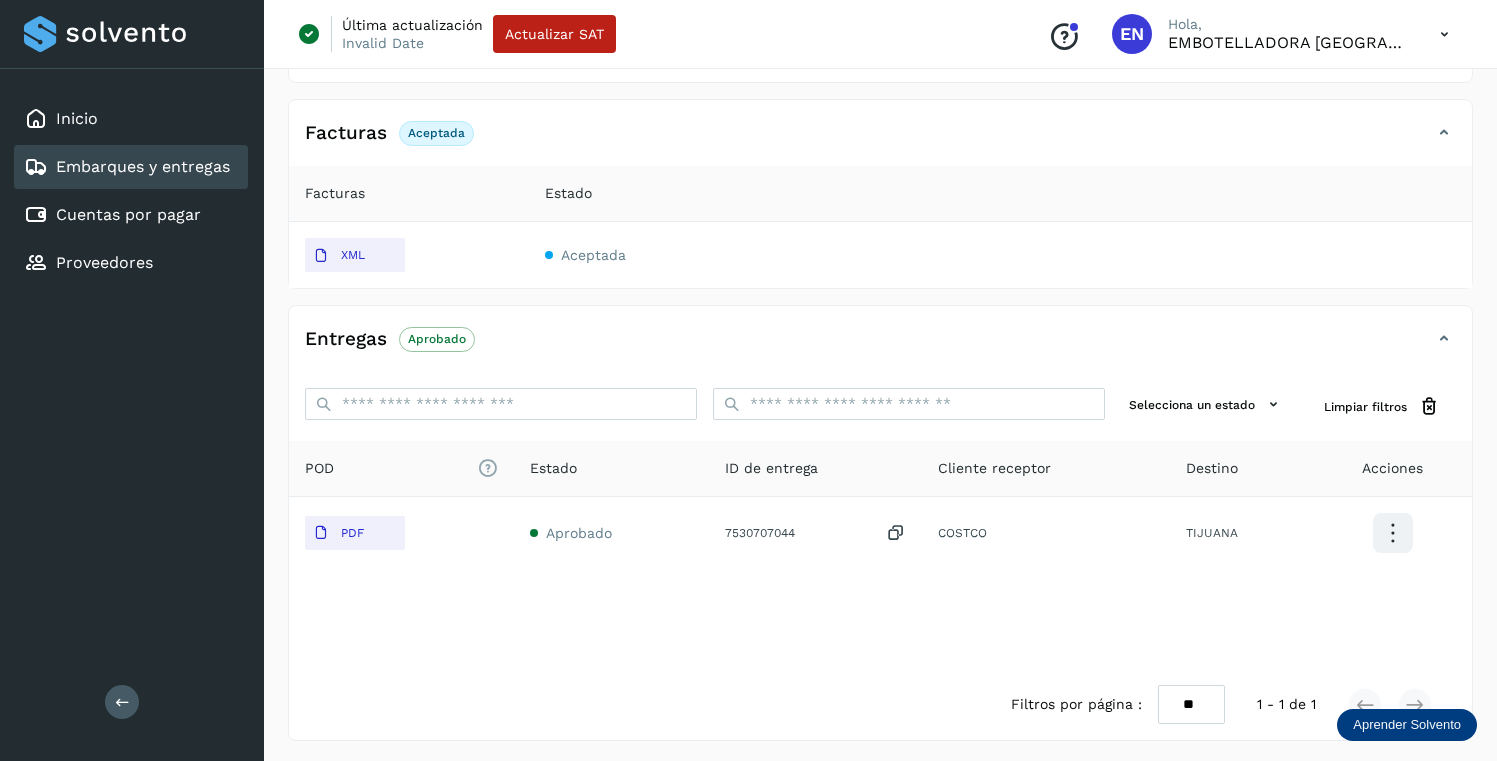 click on "Embarques y entregas" 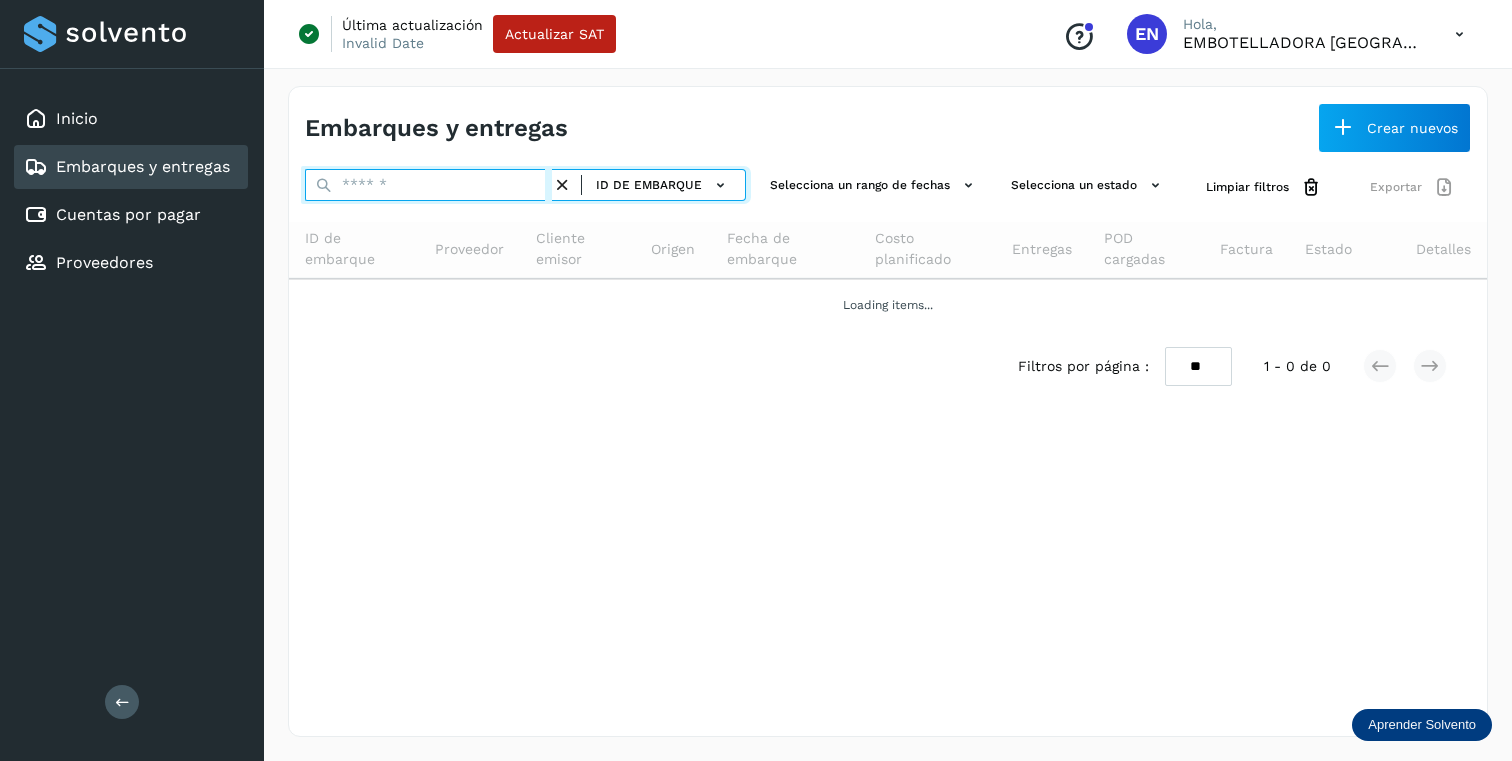 click at bounding box center (428, 185) 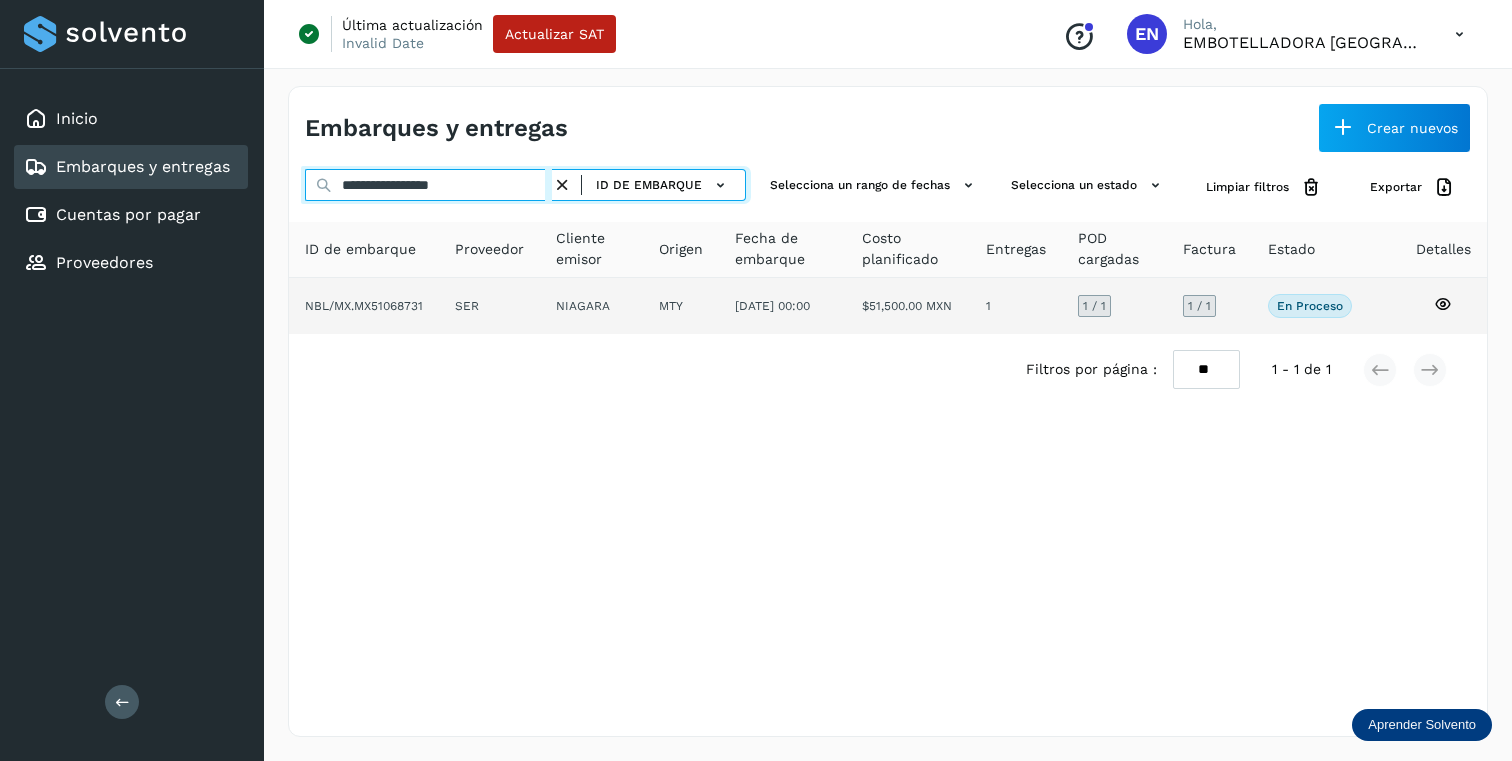 type on "**********" 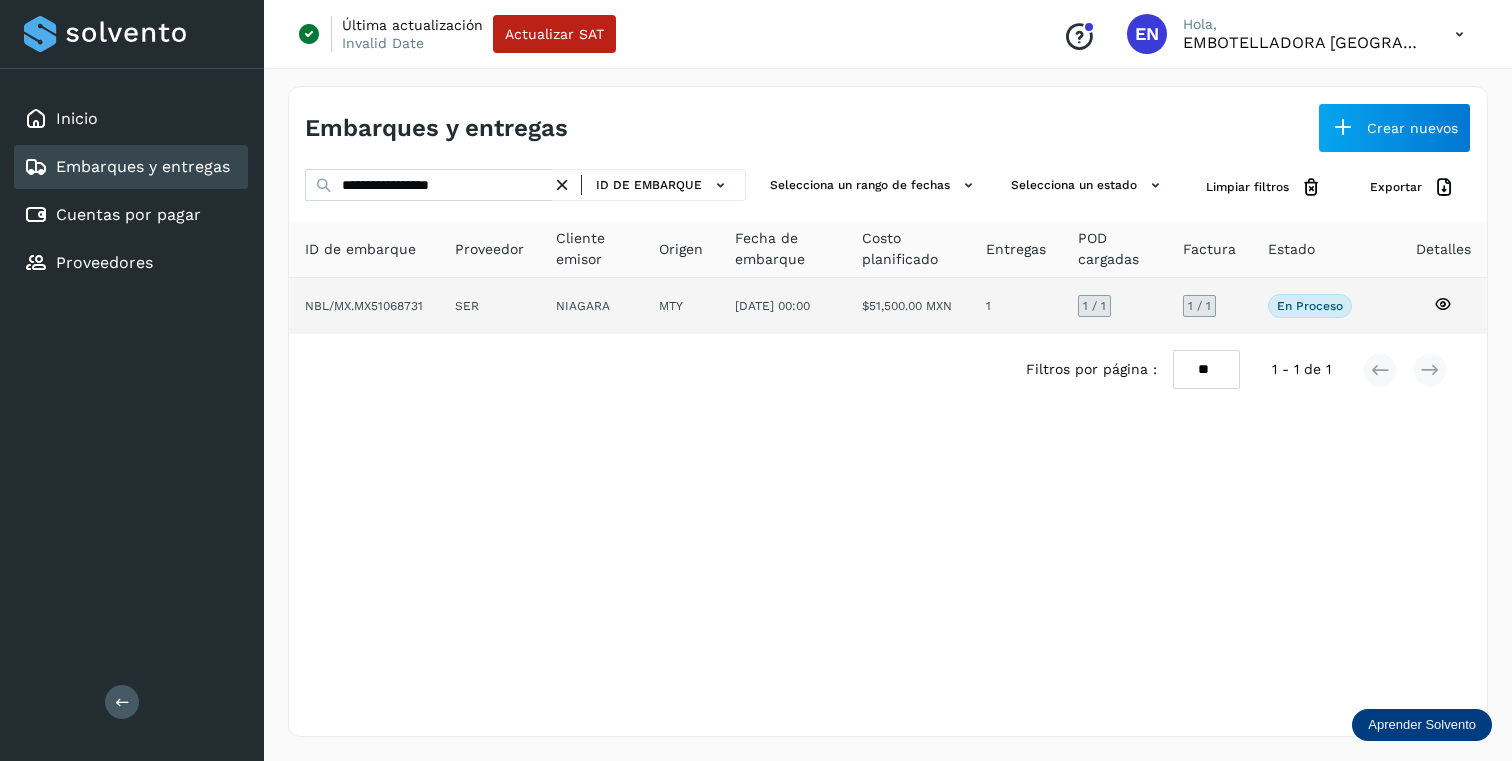 click on "NIAGARA" 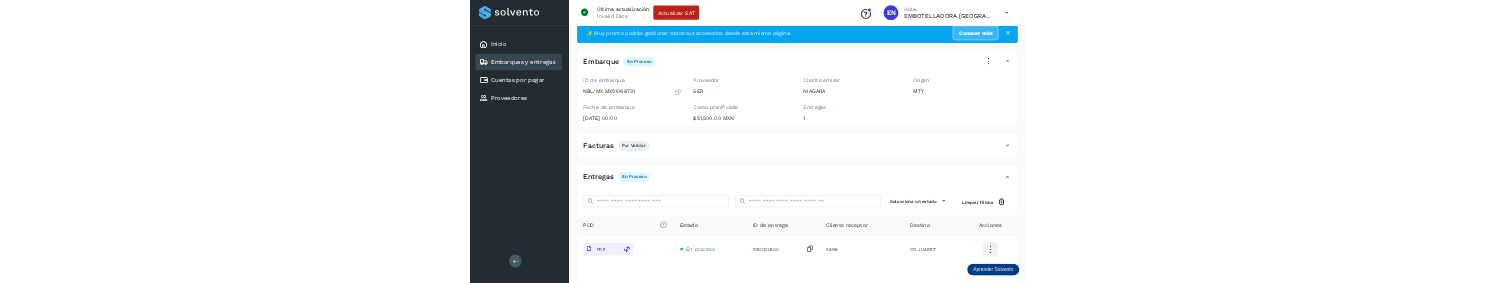 scroll, scrollTop: 192, scrollLeft: 0, axis: vertical 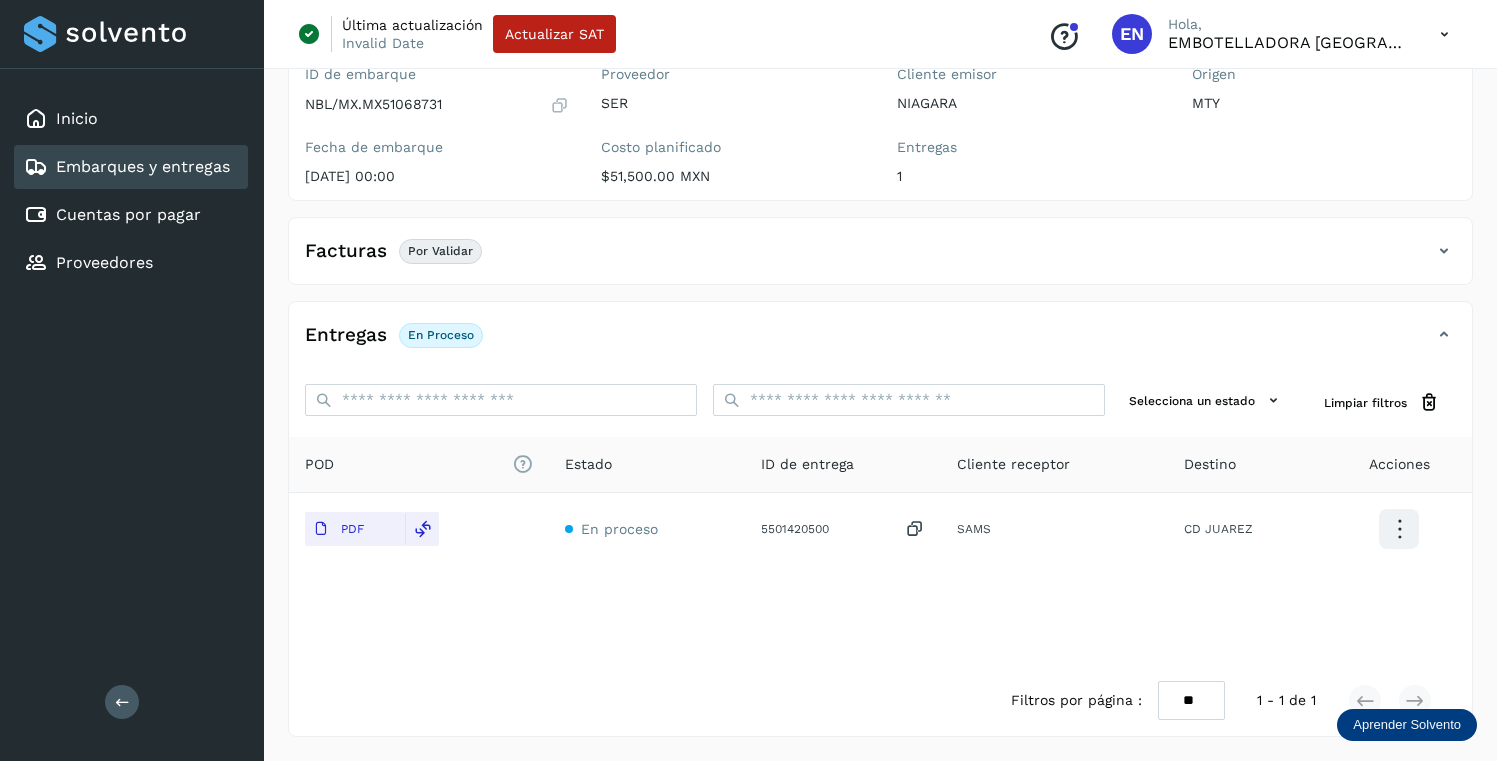 click on "Facturas Por validar" 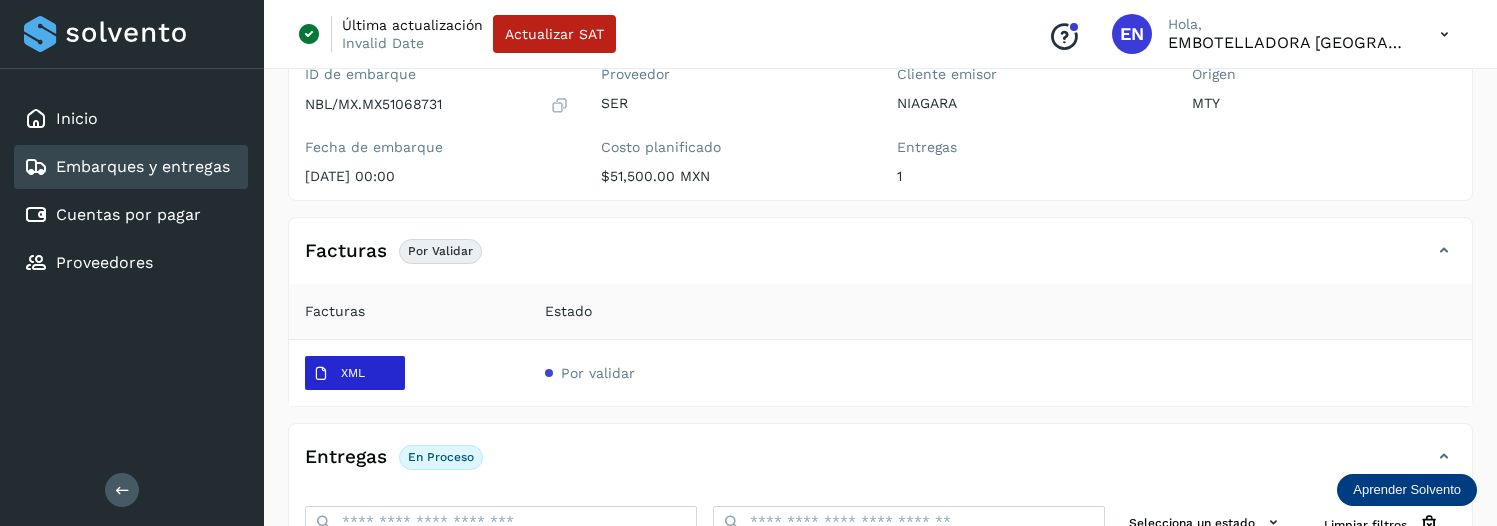 click on "XML" at bounding box center (353, 373) 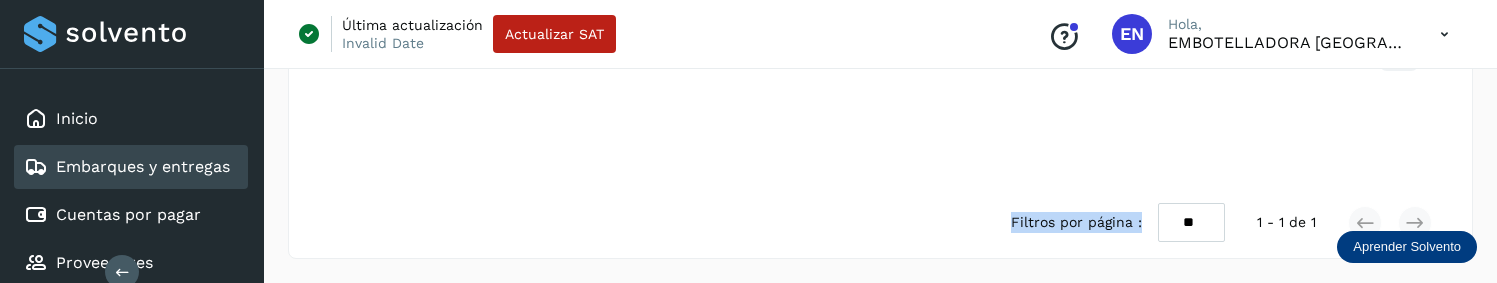 drag, startPoint x: 999, startPoint y: 281, endPoint x: 998, endPoint y: 378, distance: 97.00516 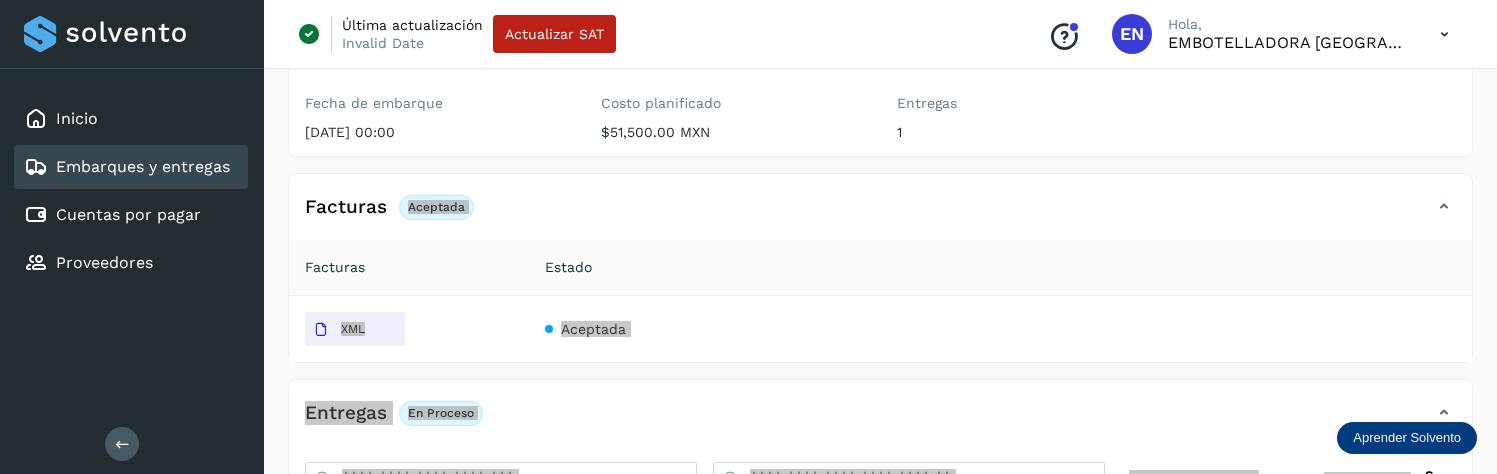 scroll, scrollTop: 230, scrollLeft: 0, axis: vertical 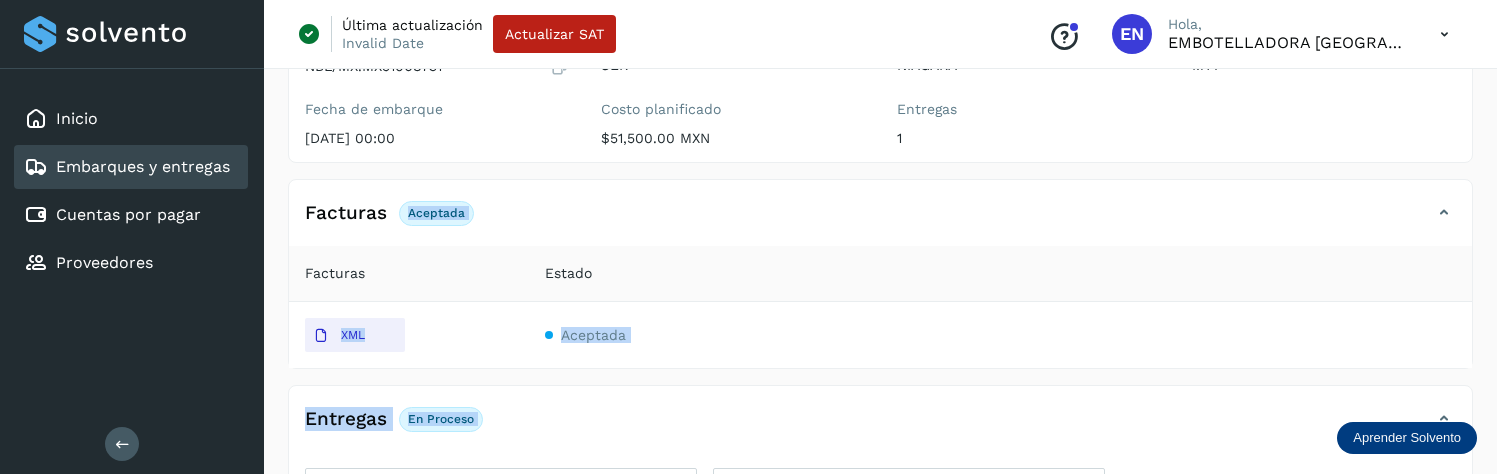 click on "Estado" 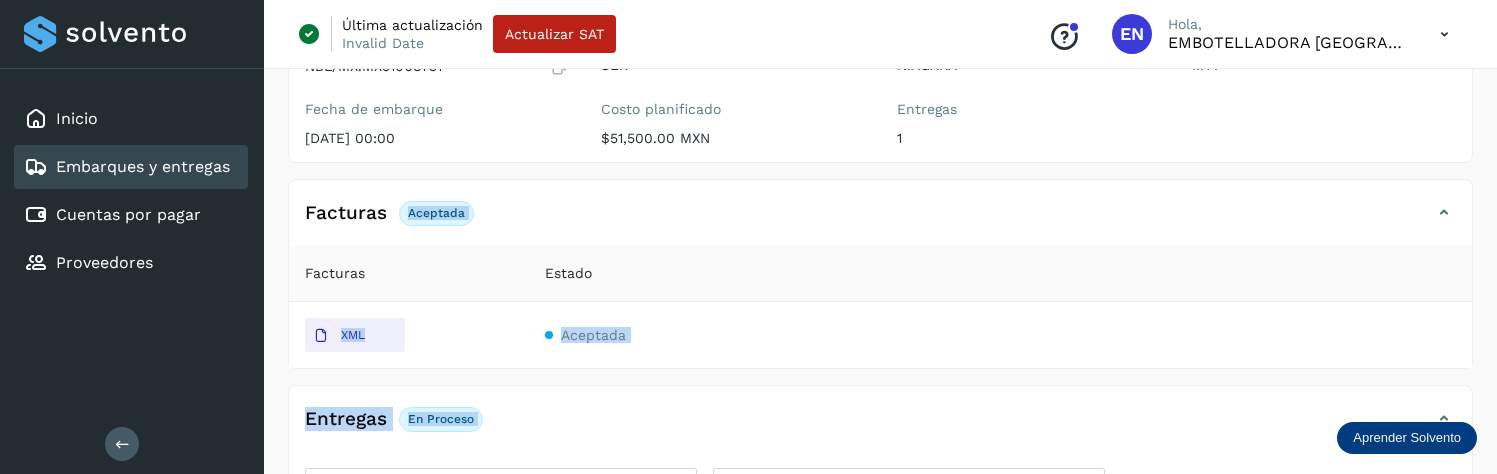 click on "Facturas Aceptada" 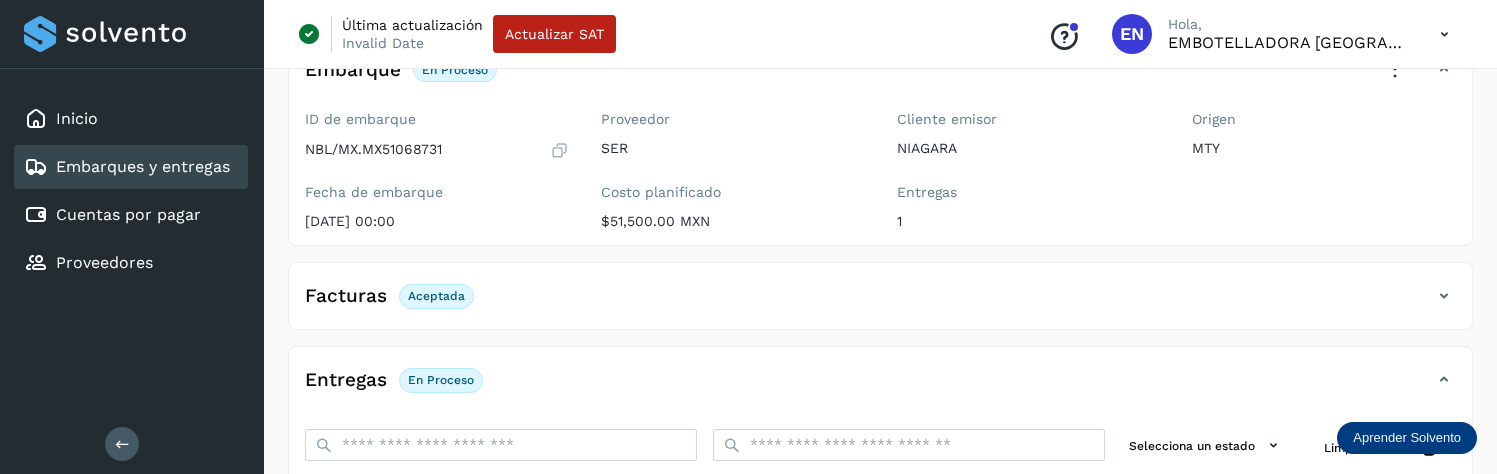 scroll, scrollTop: 147, scrollLeft: 0, axis: vertical 